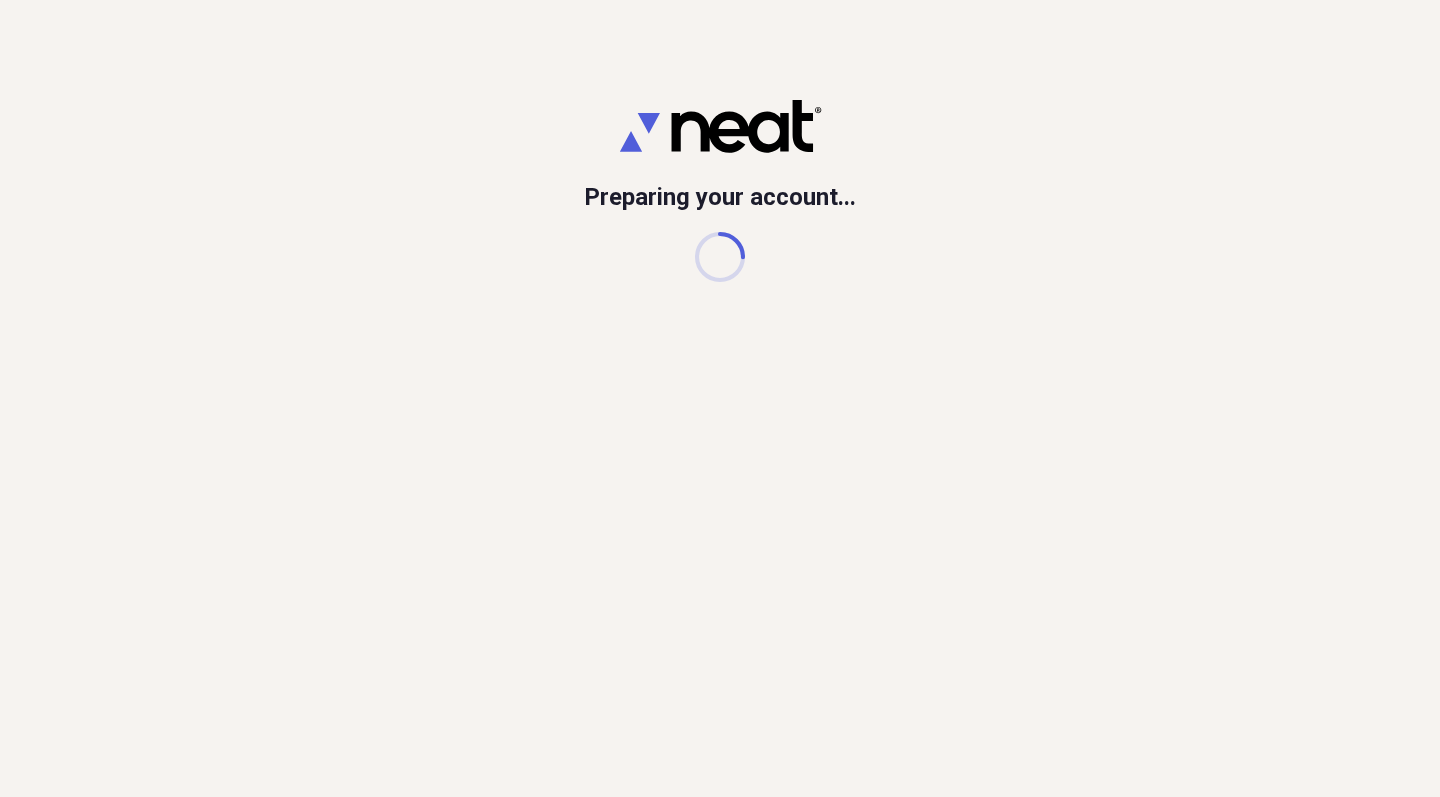 scroll, scrollTop: 0, scrollLeft: 0, axis: both 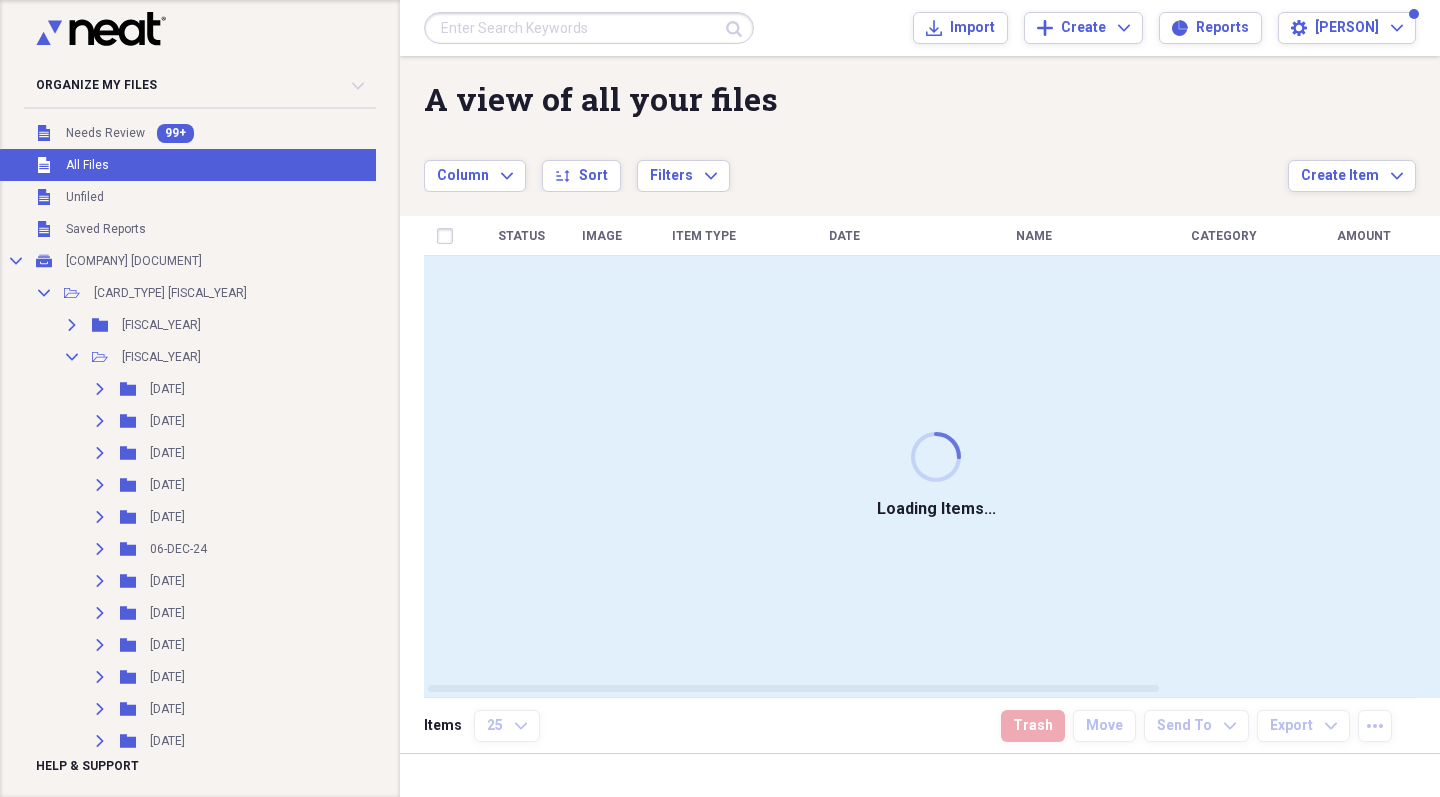 click at bounding box center [589, 28] 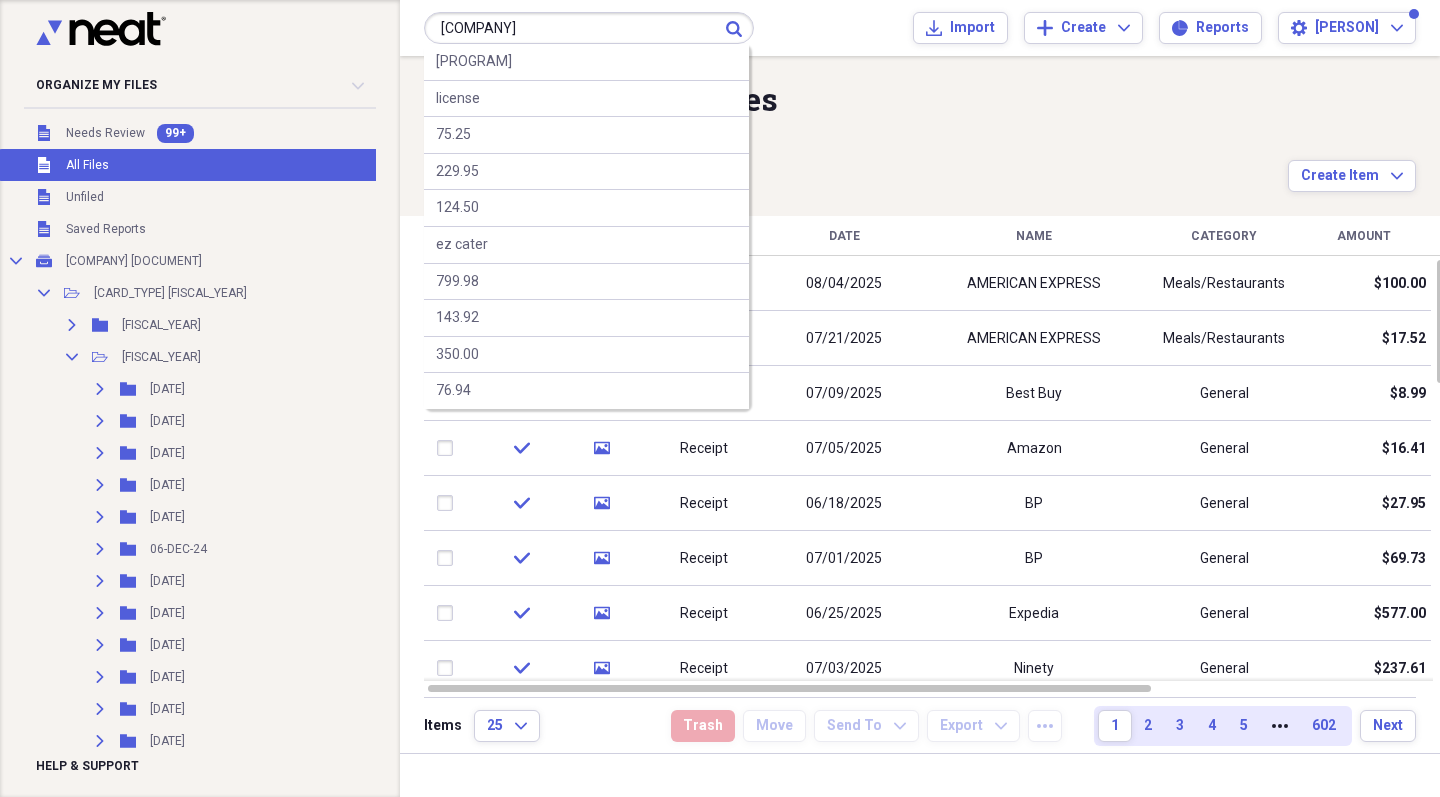 type on "[COMPANY]" 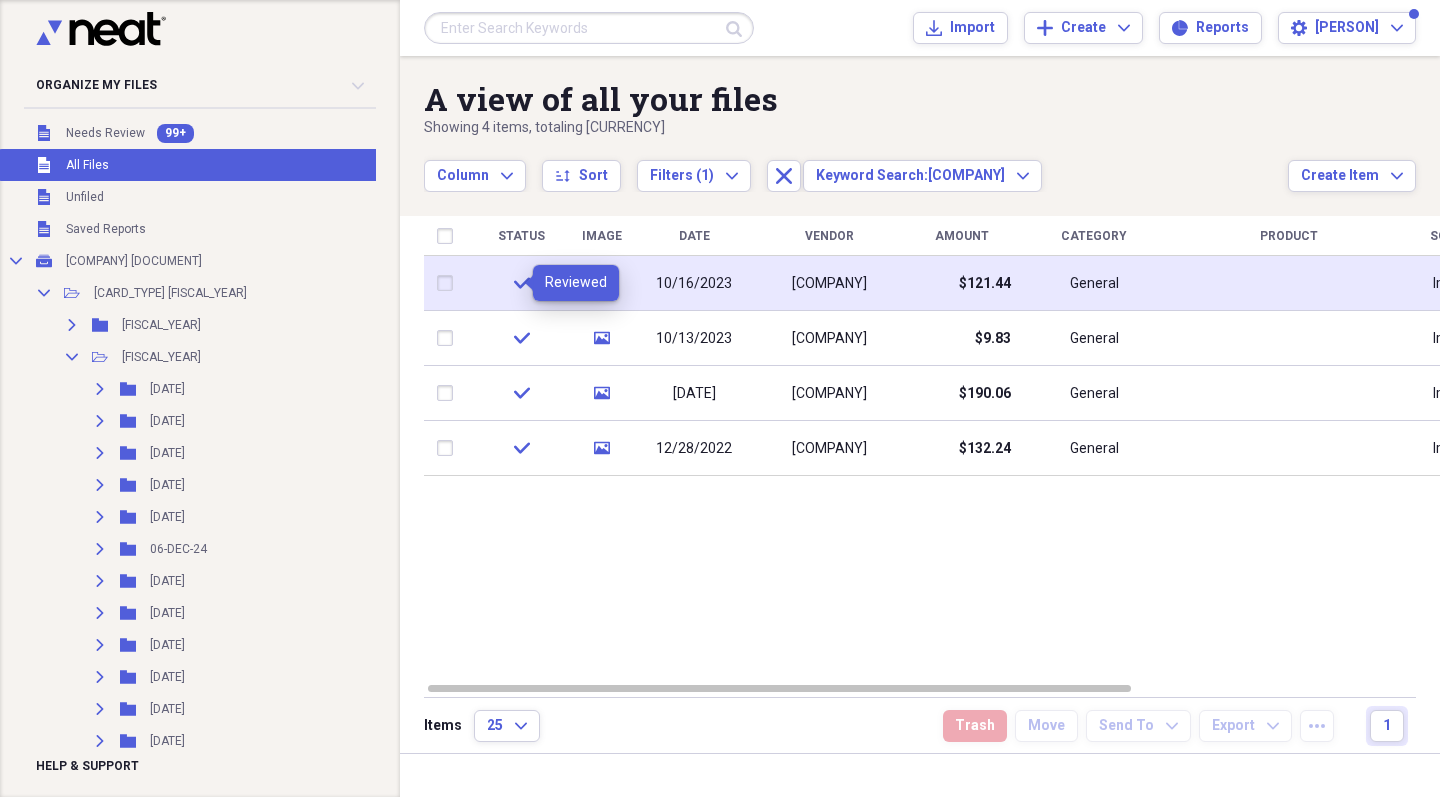 click on "check" 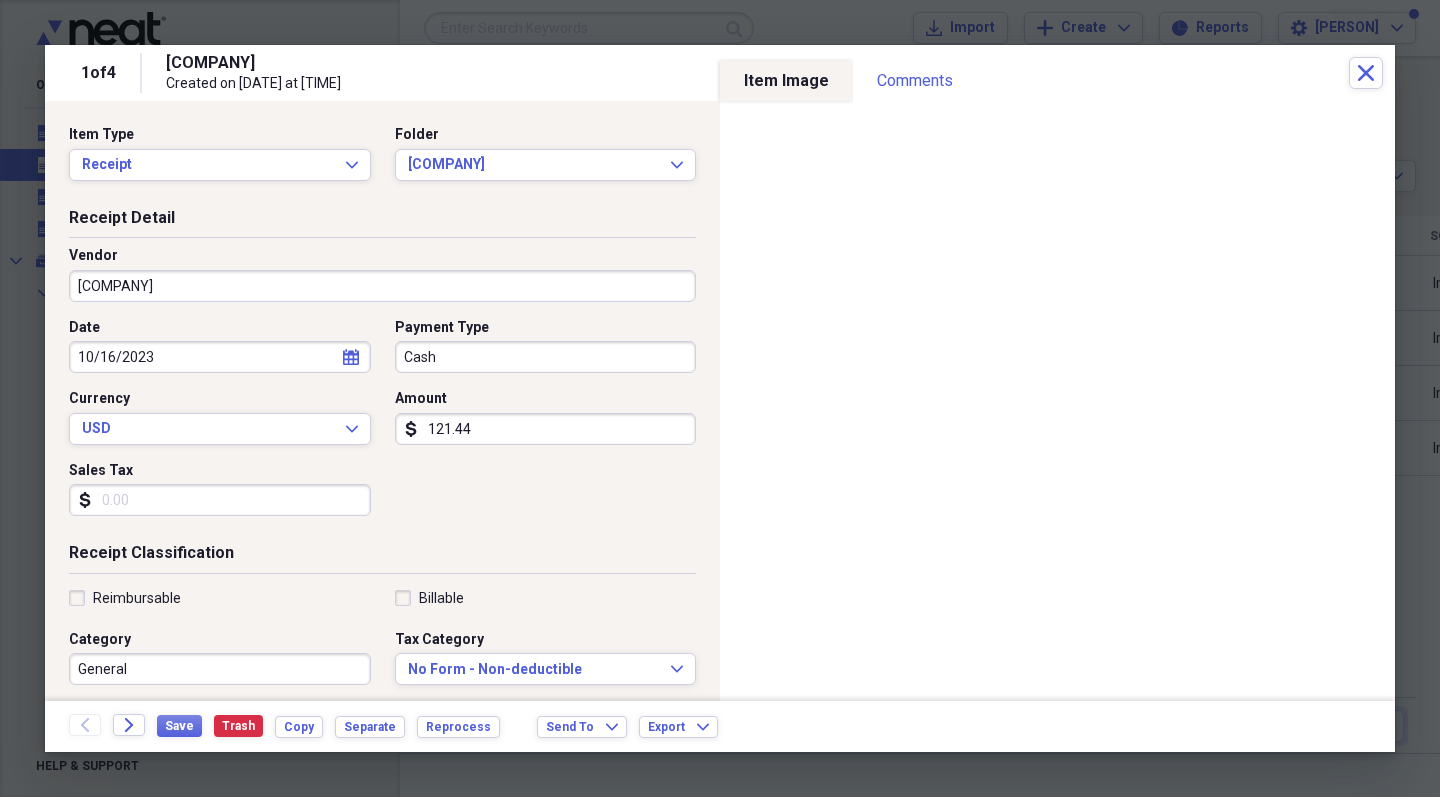 click on "Created on [DATE] at [TIME]" at bounding box center [417, 84] 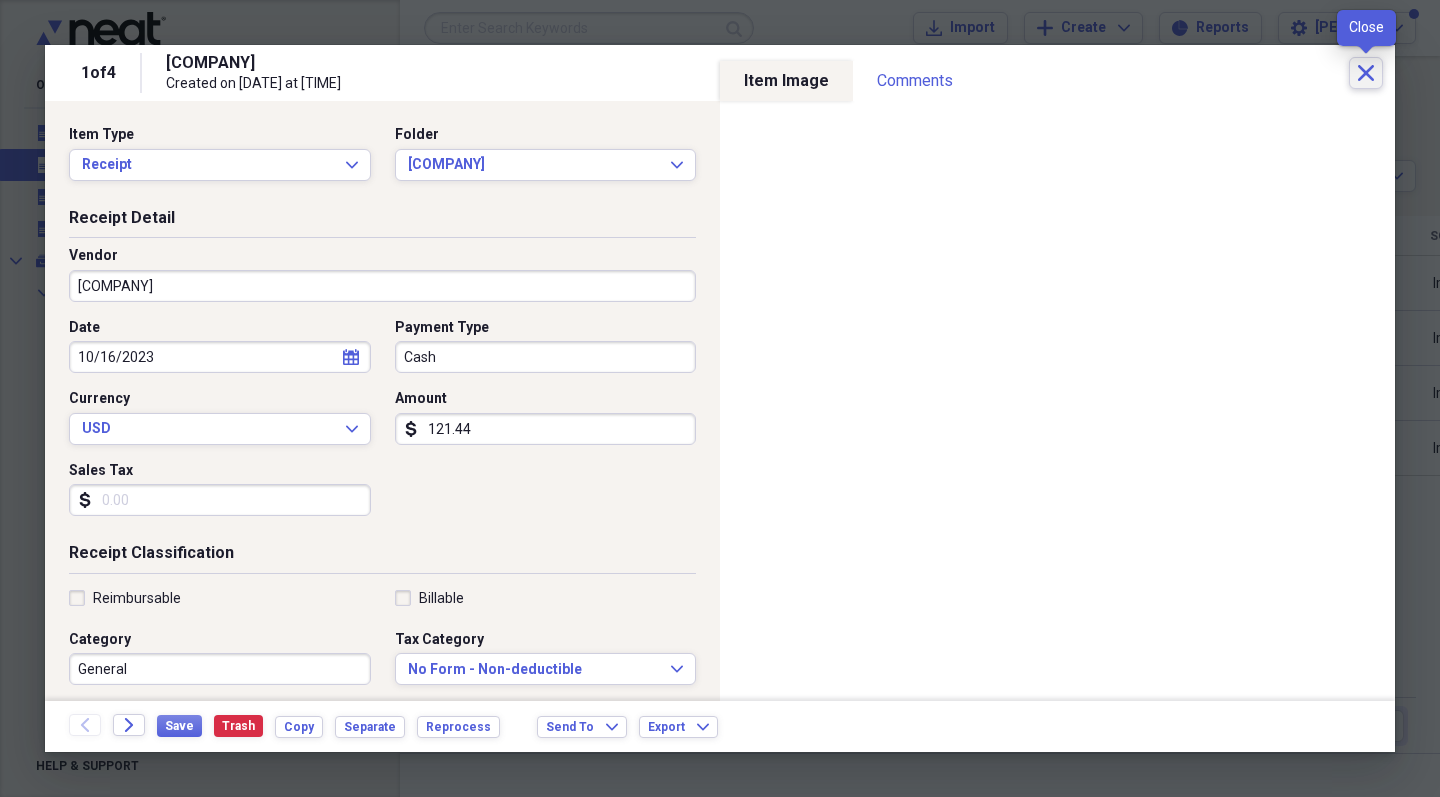 click on "Close" 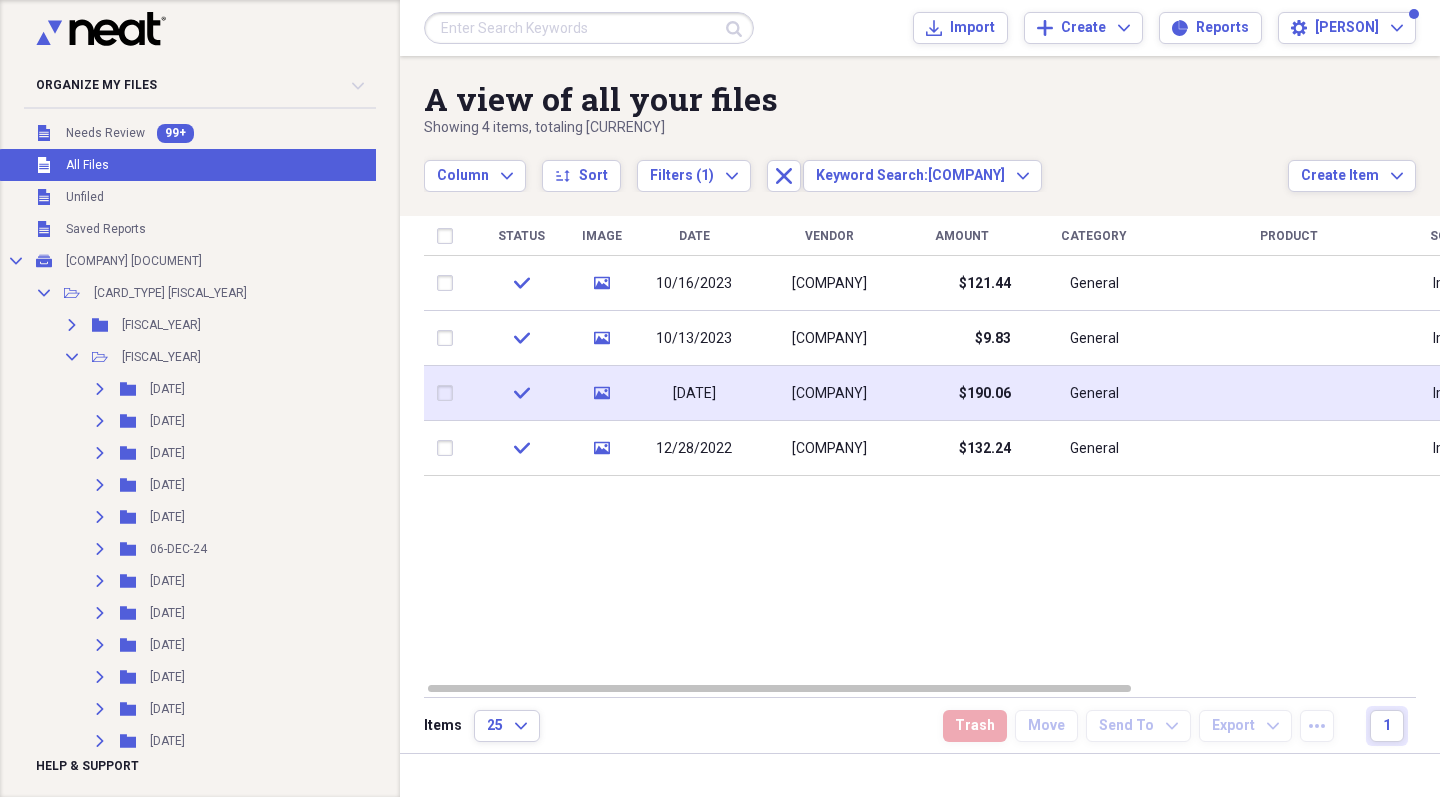 click 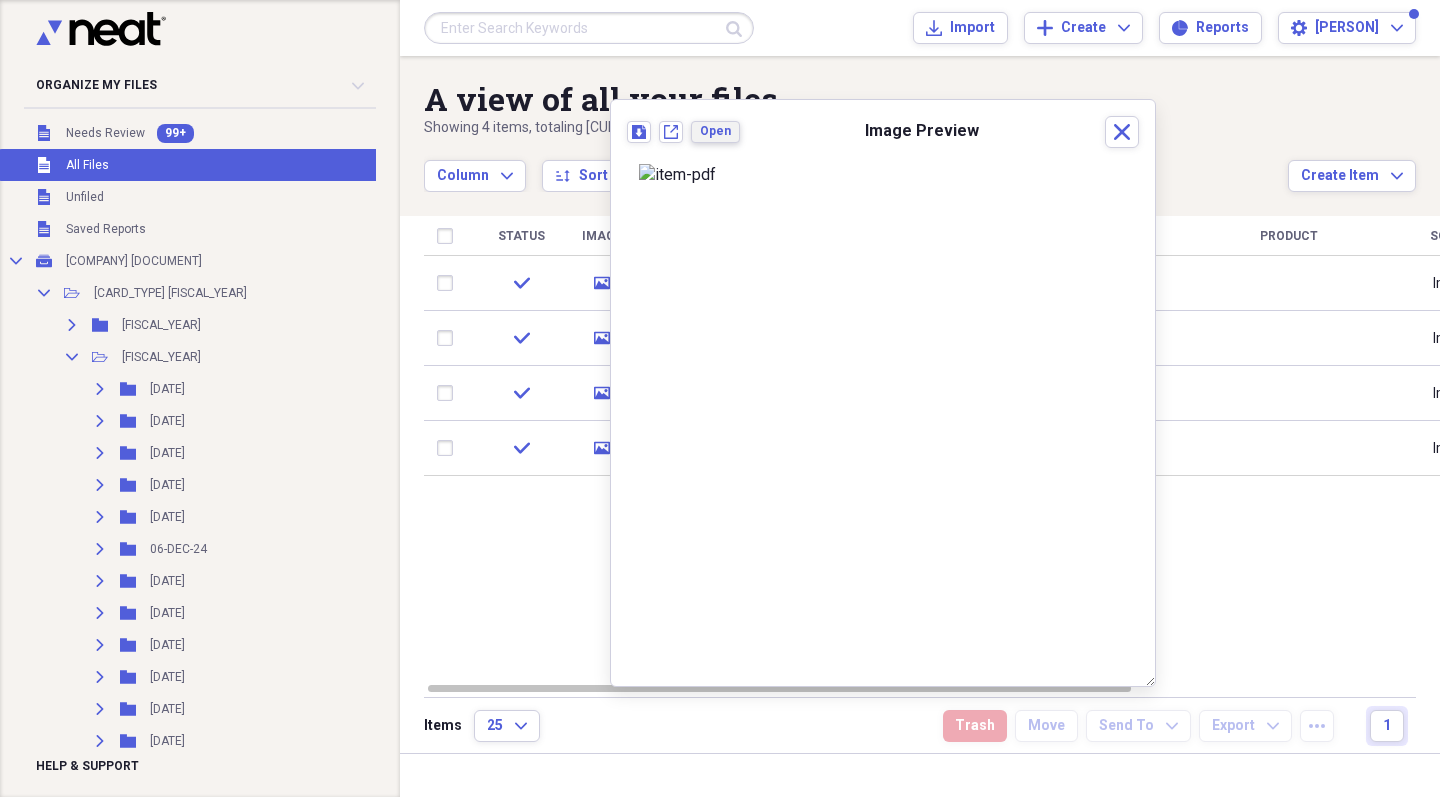 click on "Open" at bounding box center [715, 131] 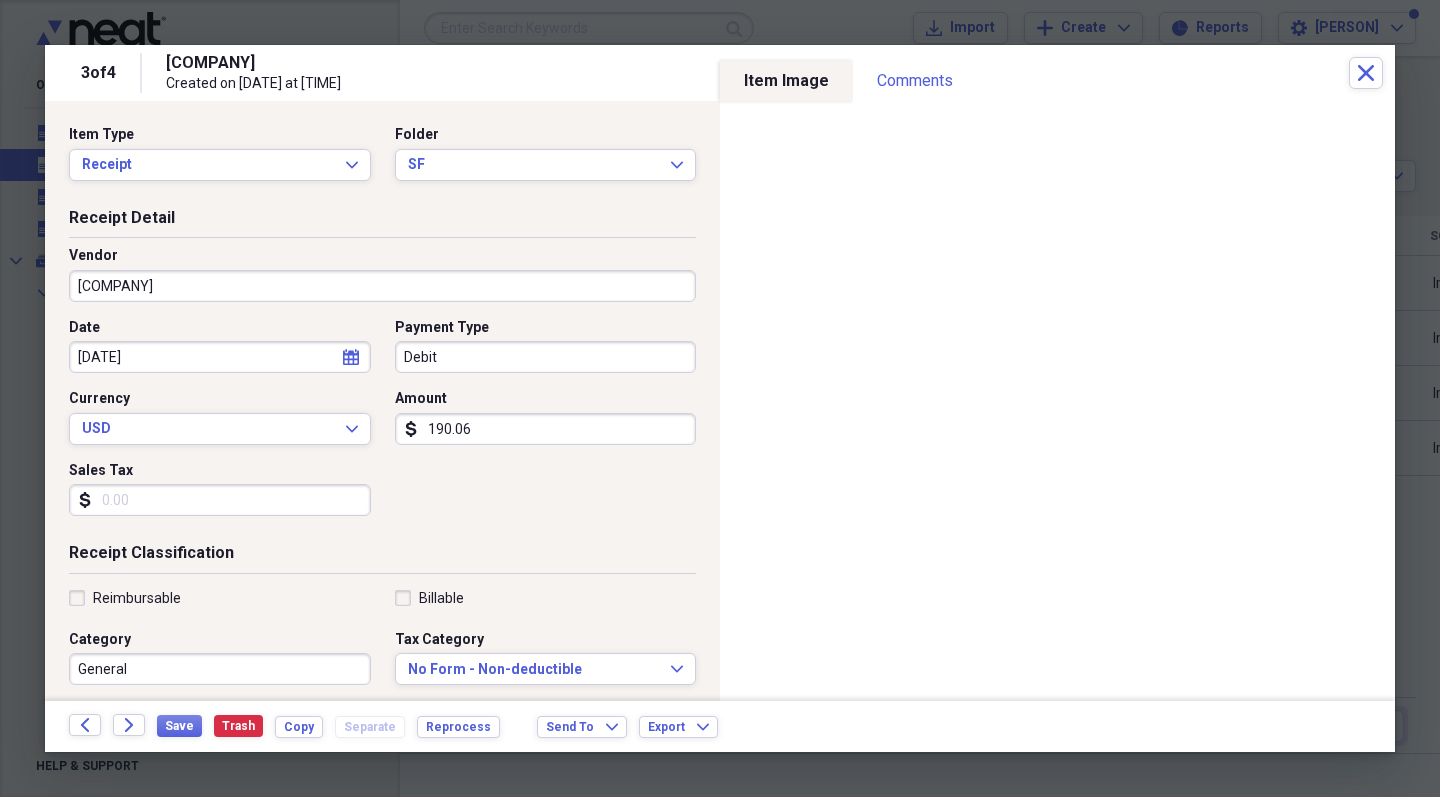 click on "Created on [DATE] at [TIME]" at bounding box center [417, 84] 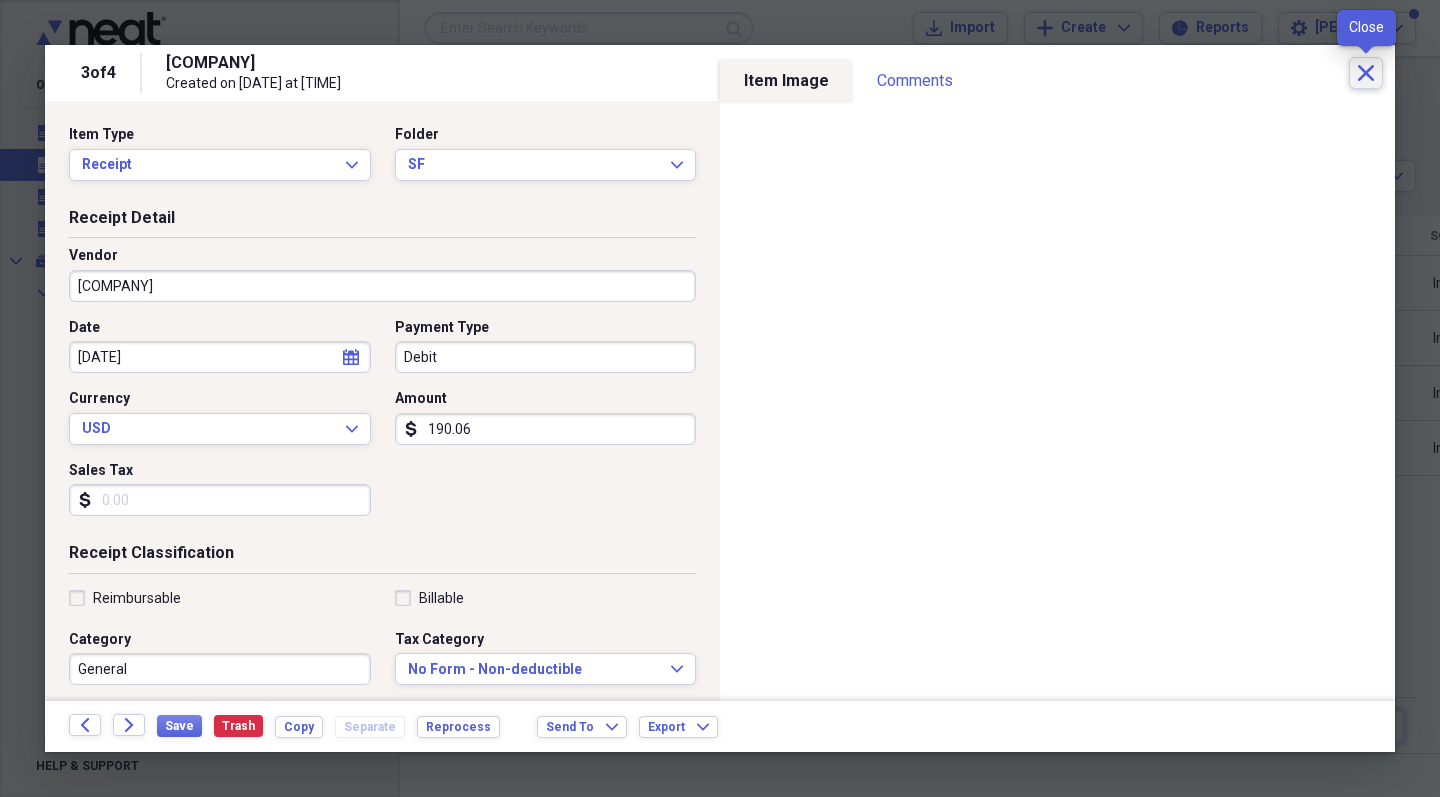 click 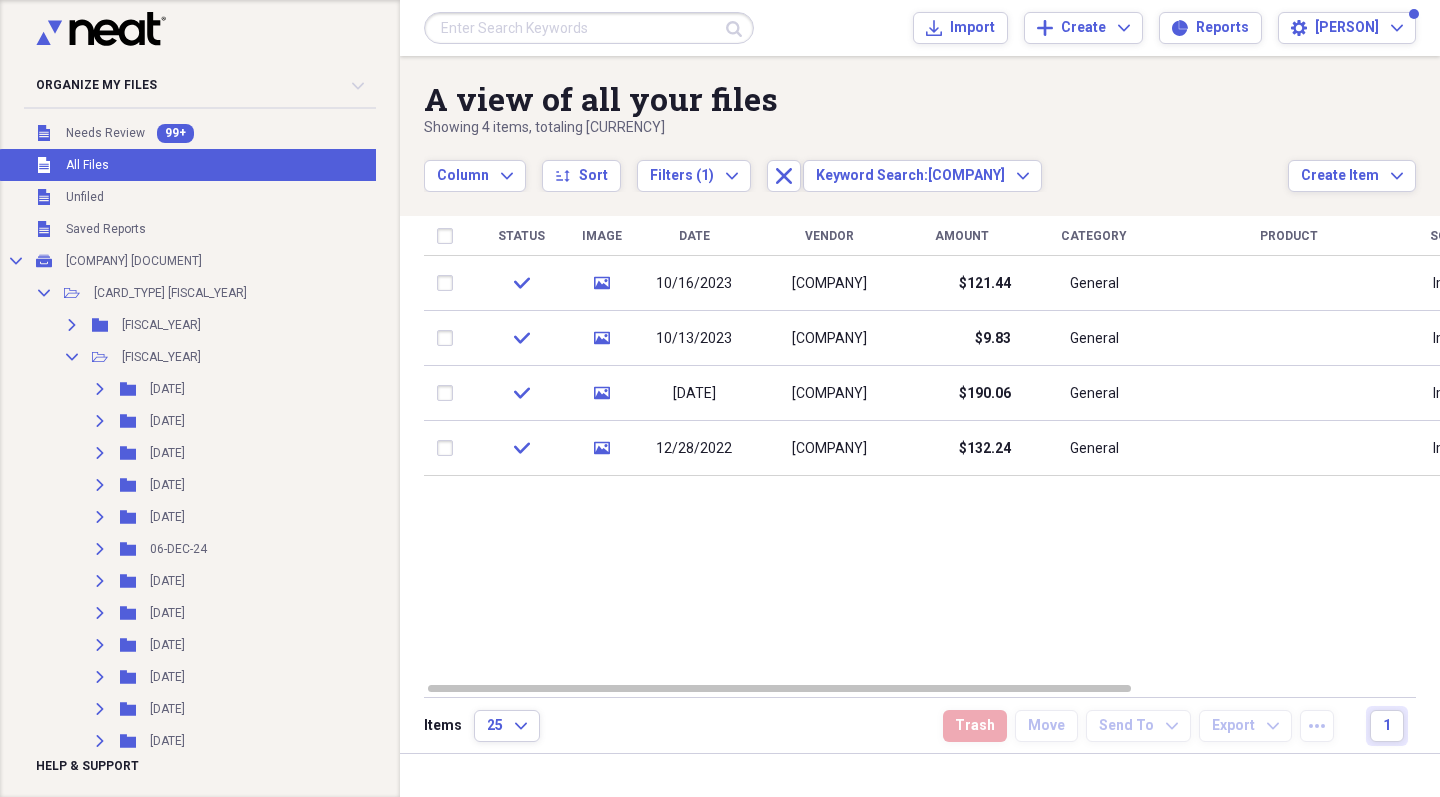 click at bounding box center (589, 28) 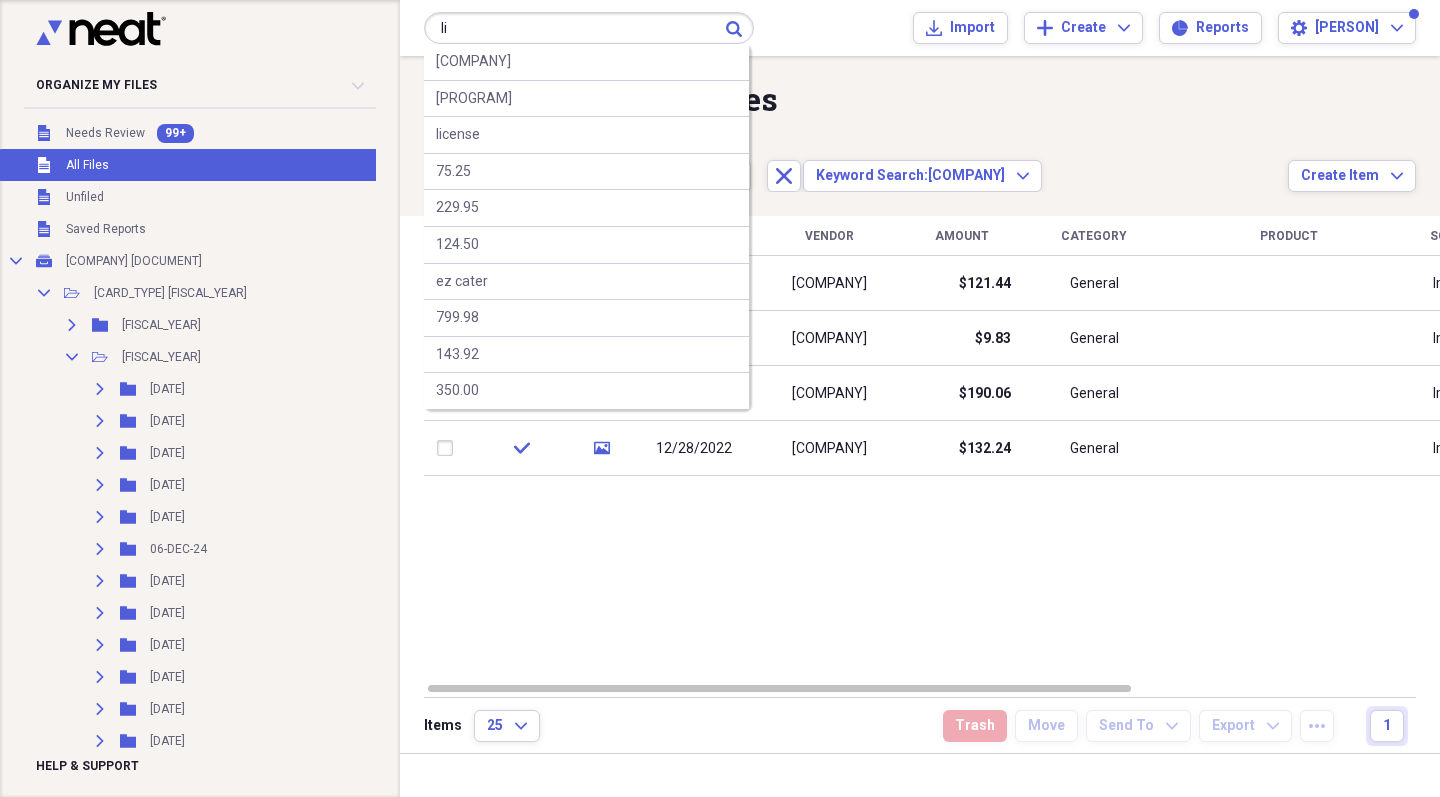 type on "l" 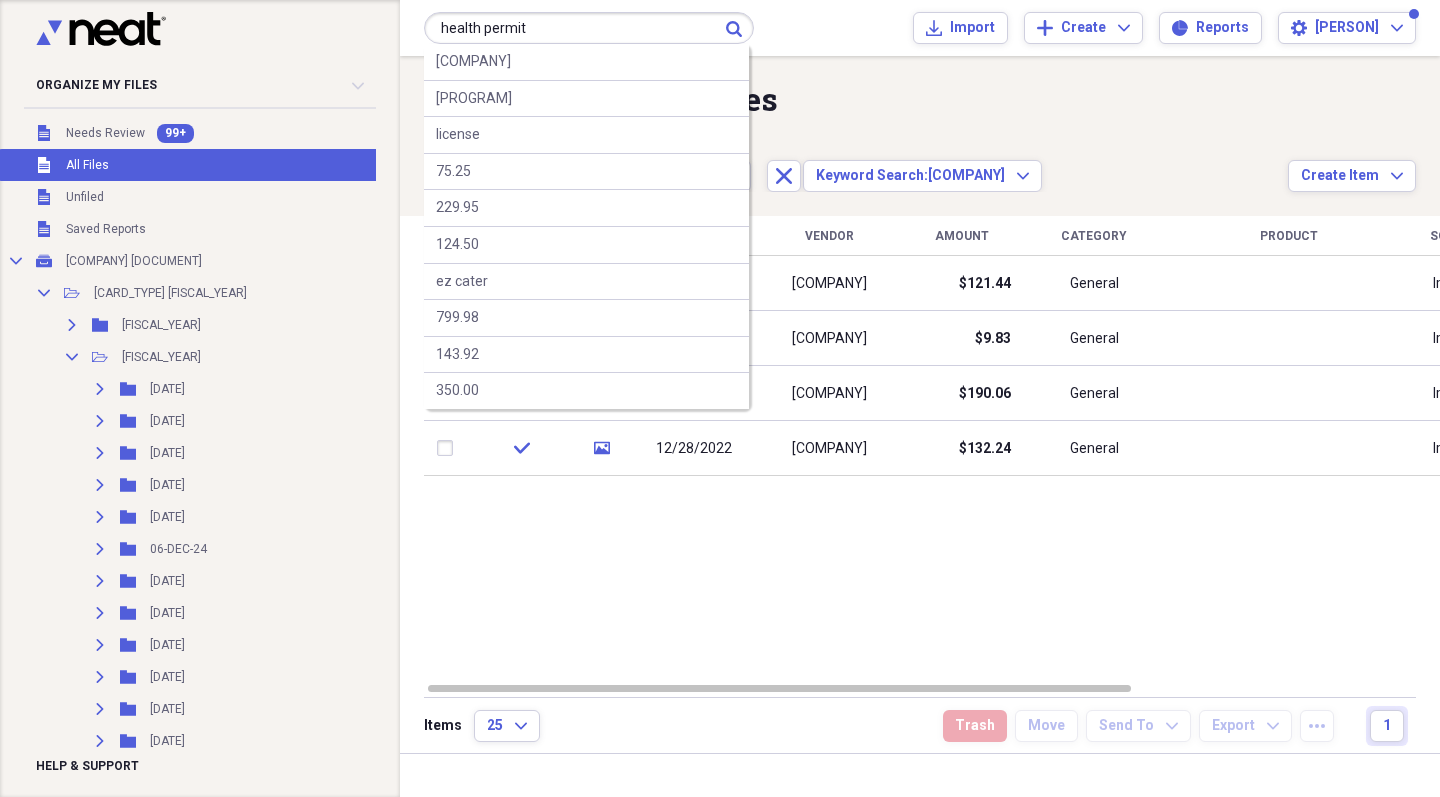 type on "health permit" 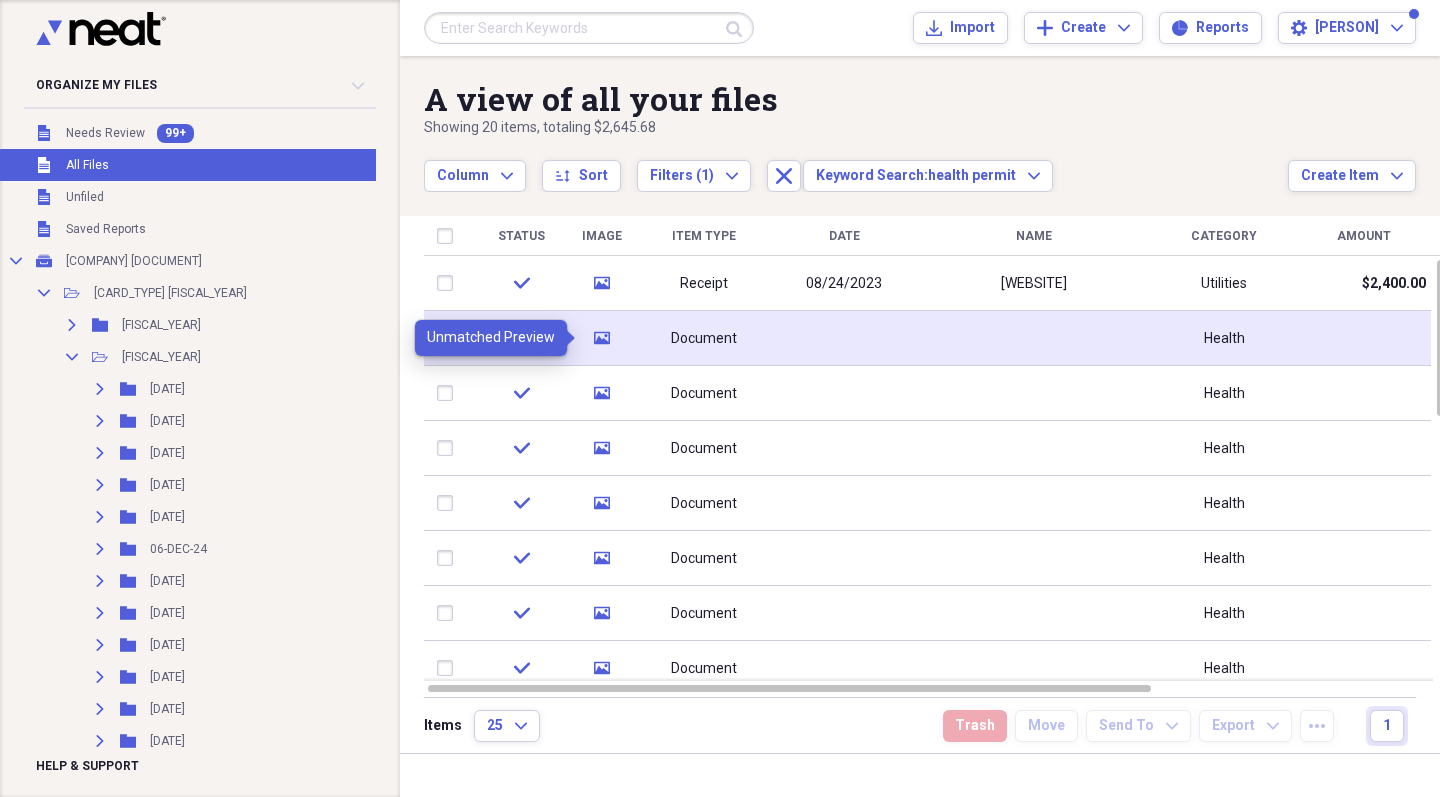 click on "media" 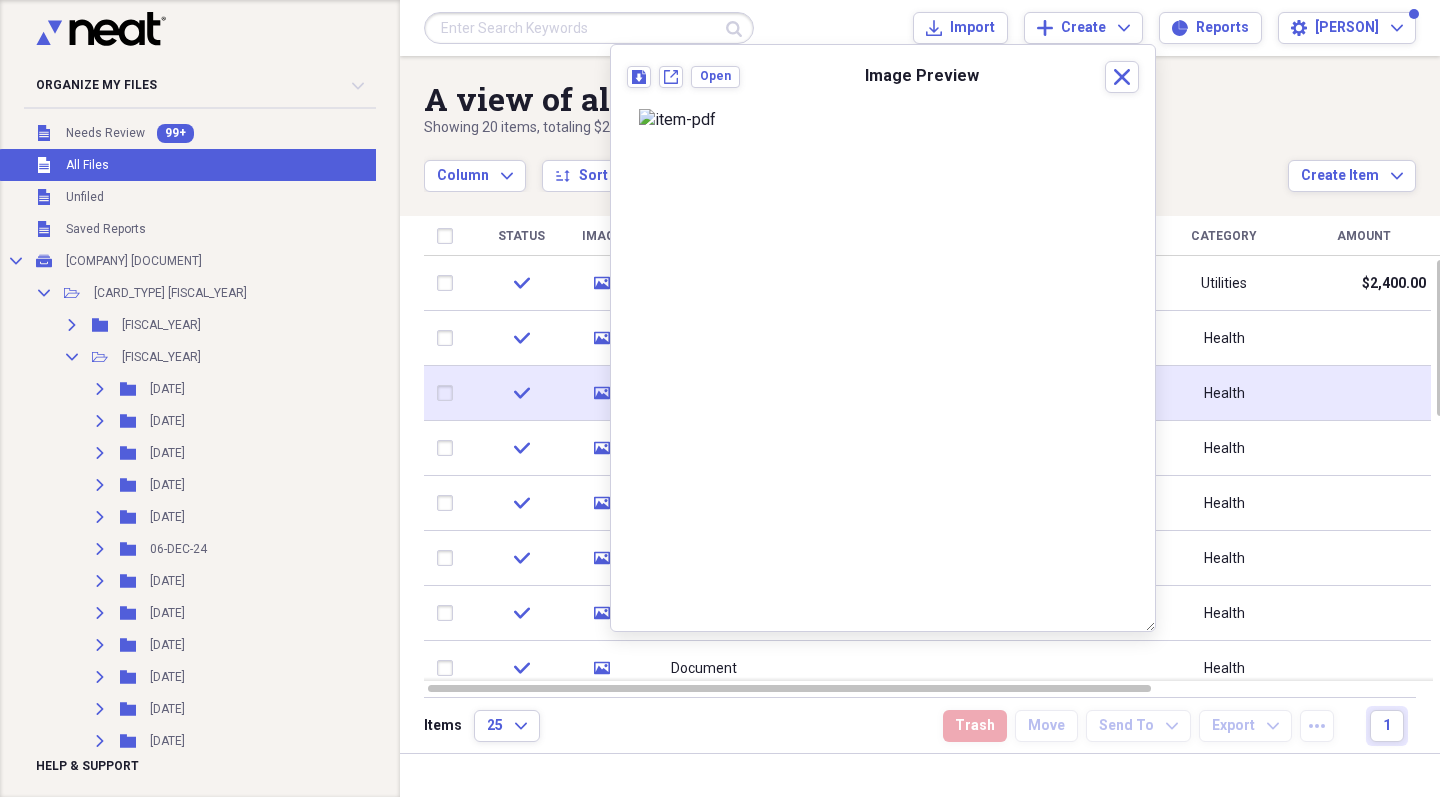 click on "media" at bounding box center [601, 393] 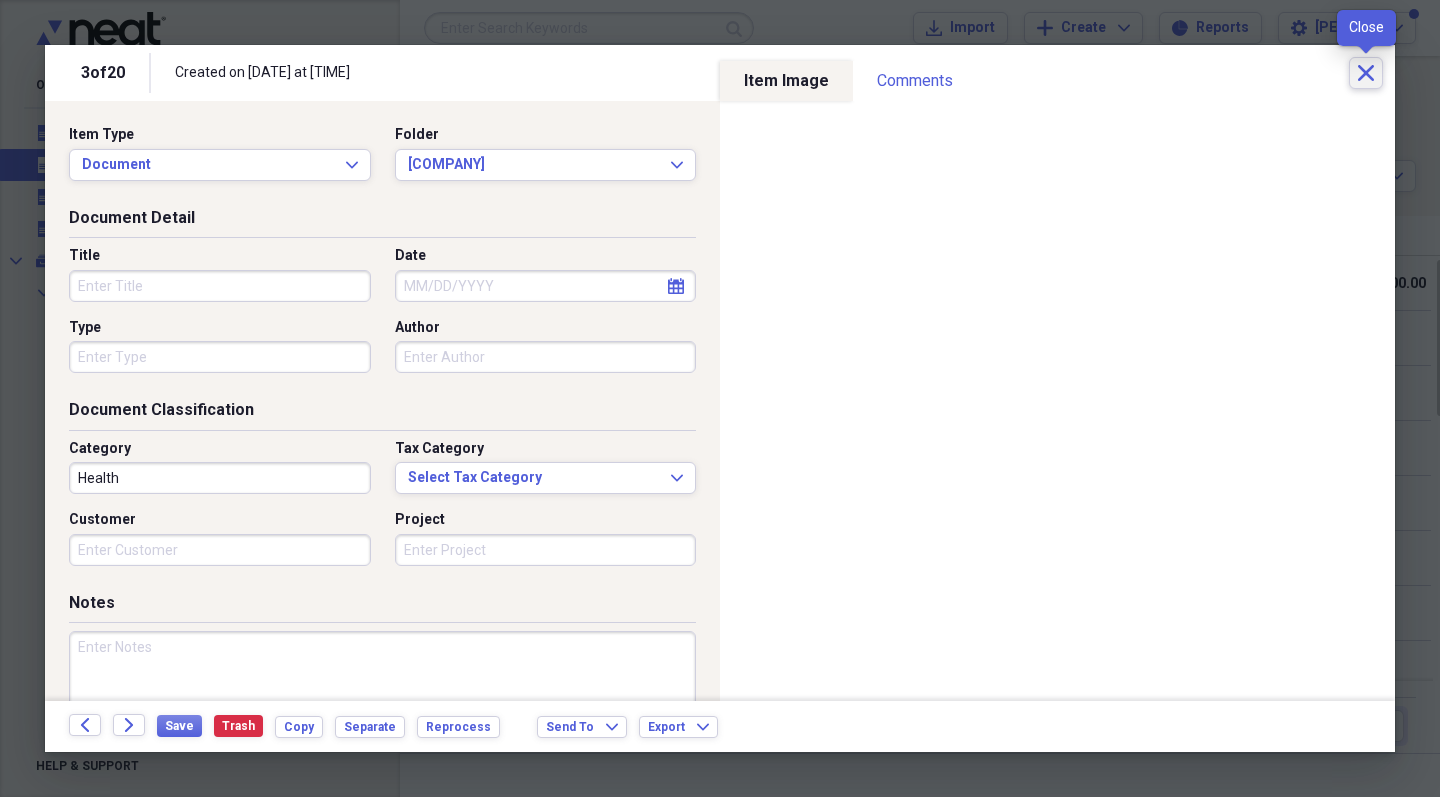 click on "Close" 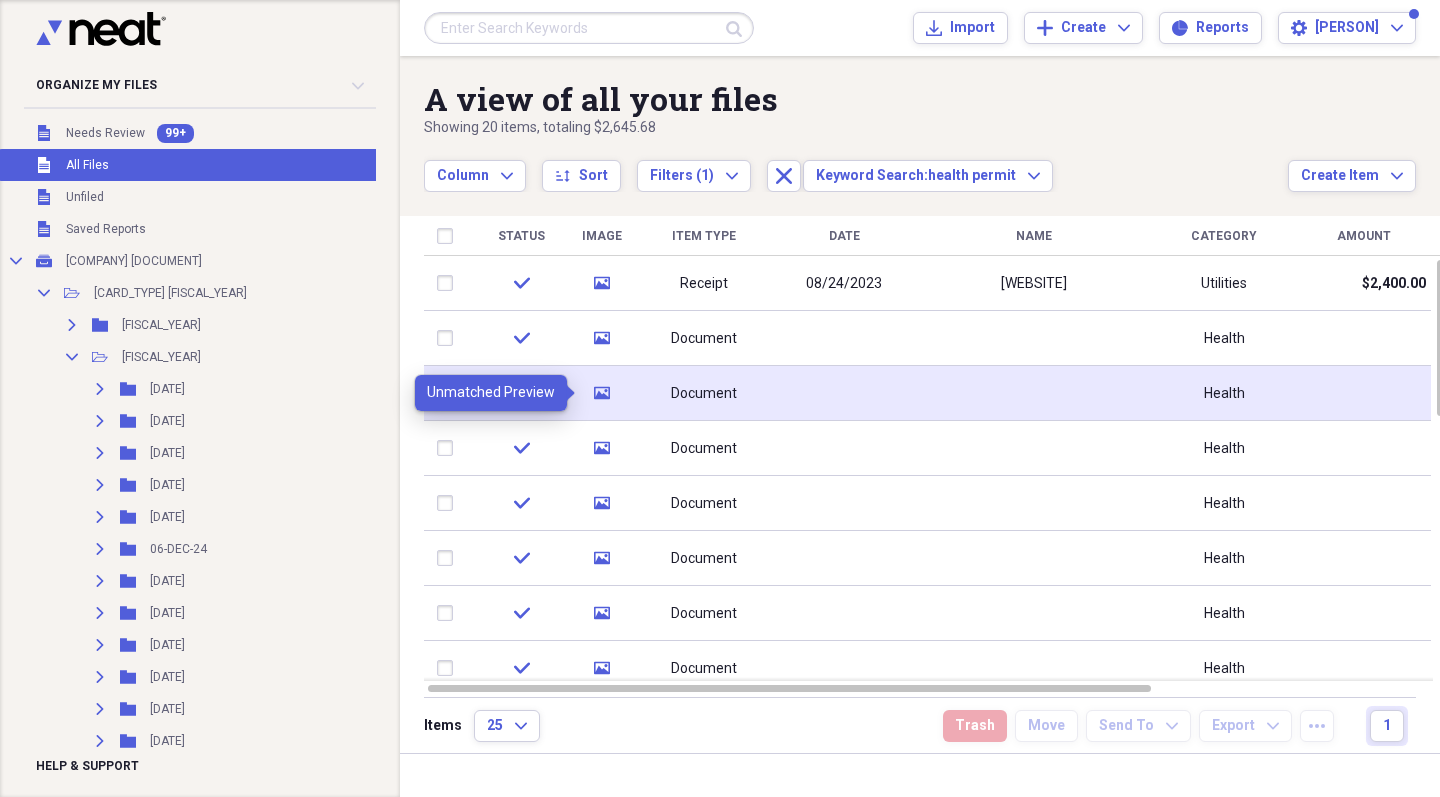 click 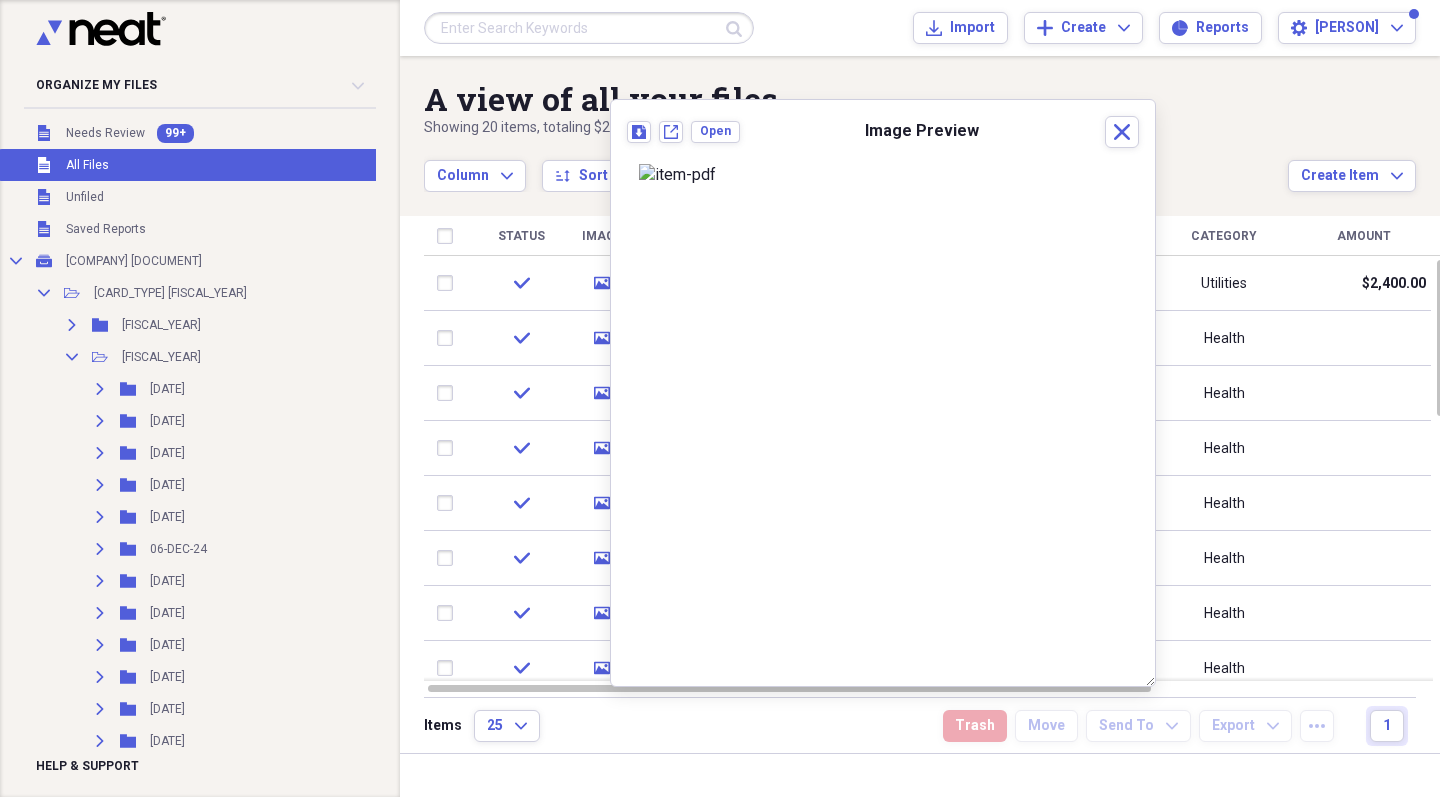 click on "Close" 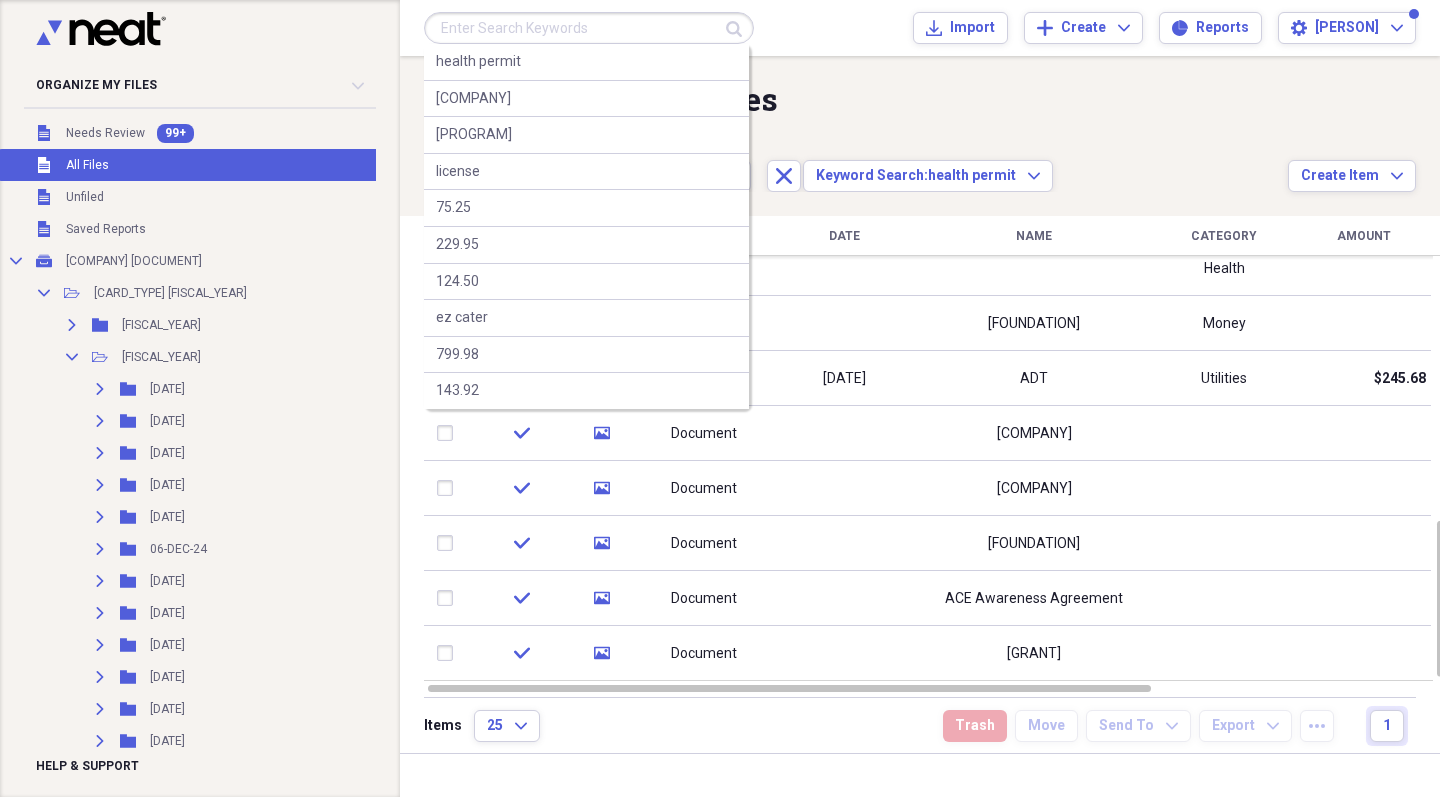 click at bounding box center [589, 28] 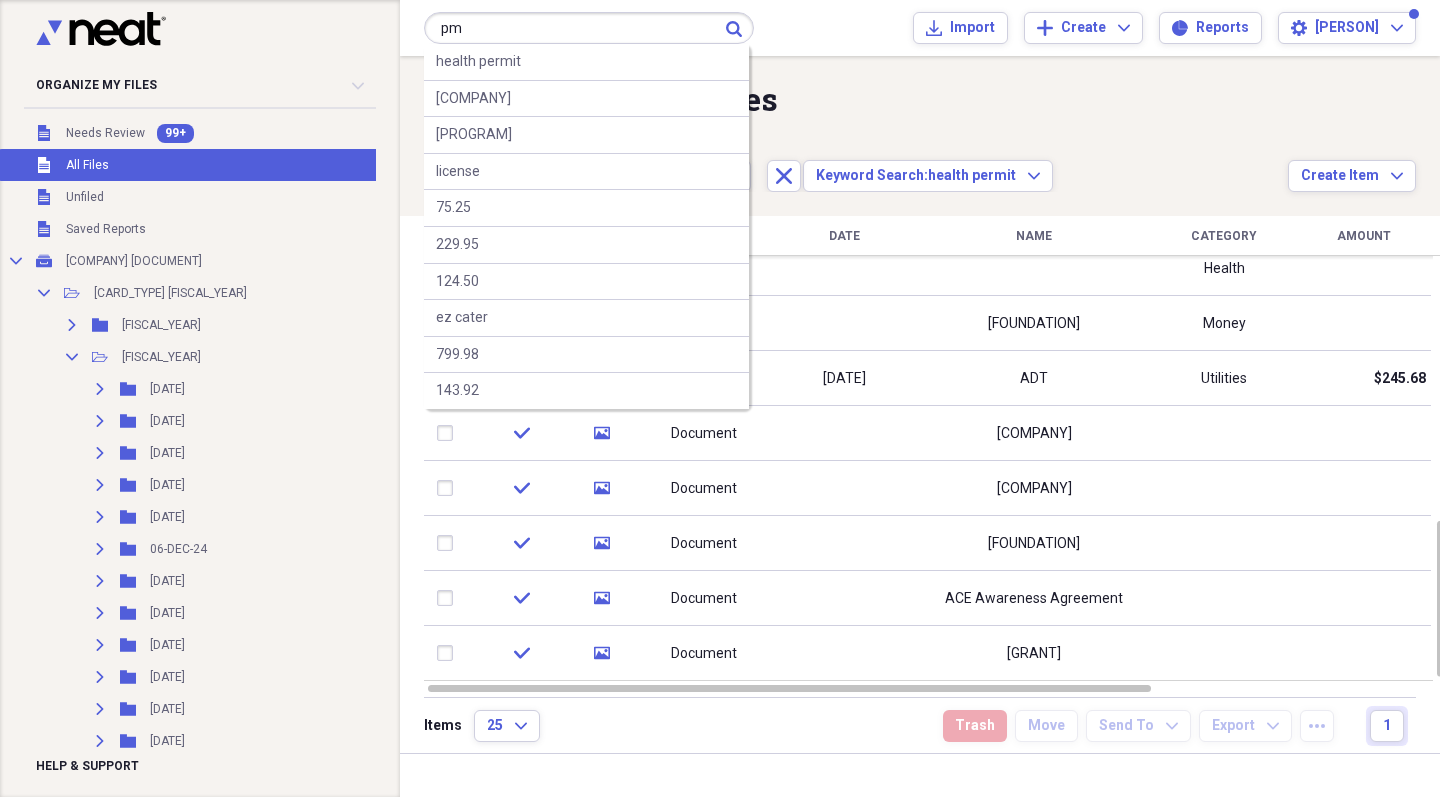 type on "m" 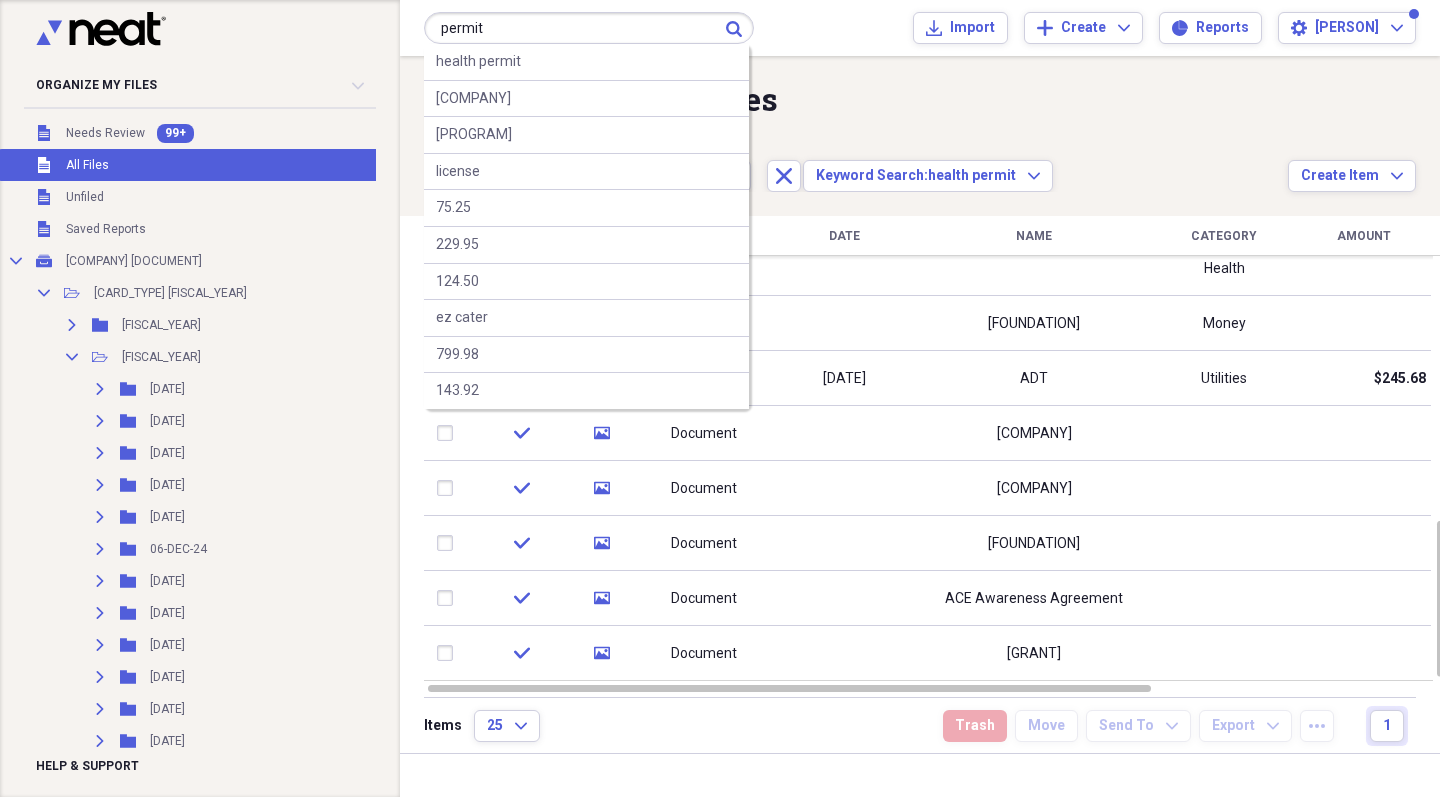 type on "permit" 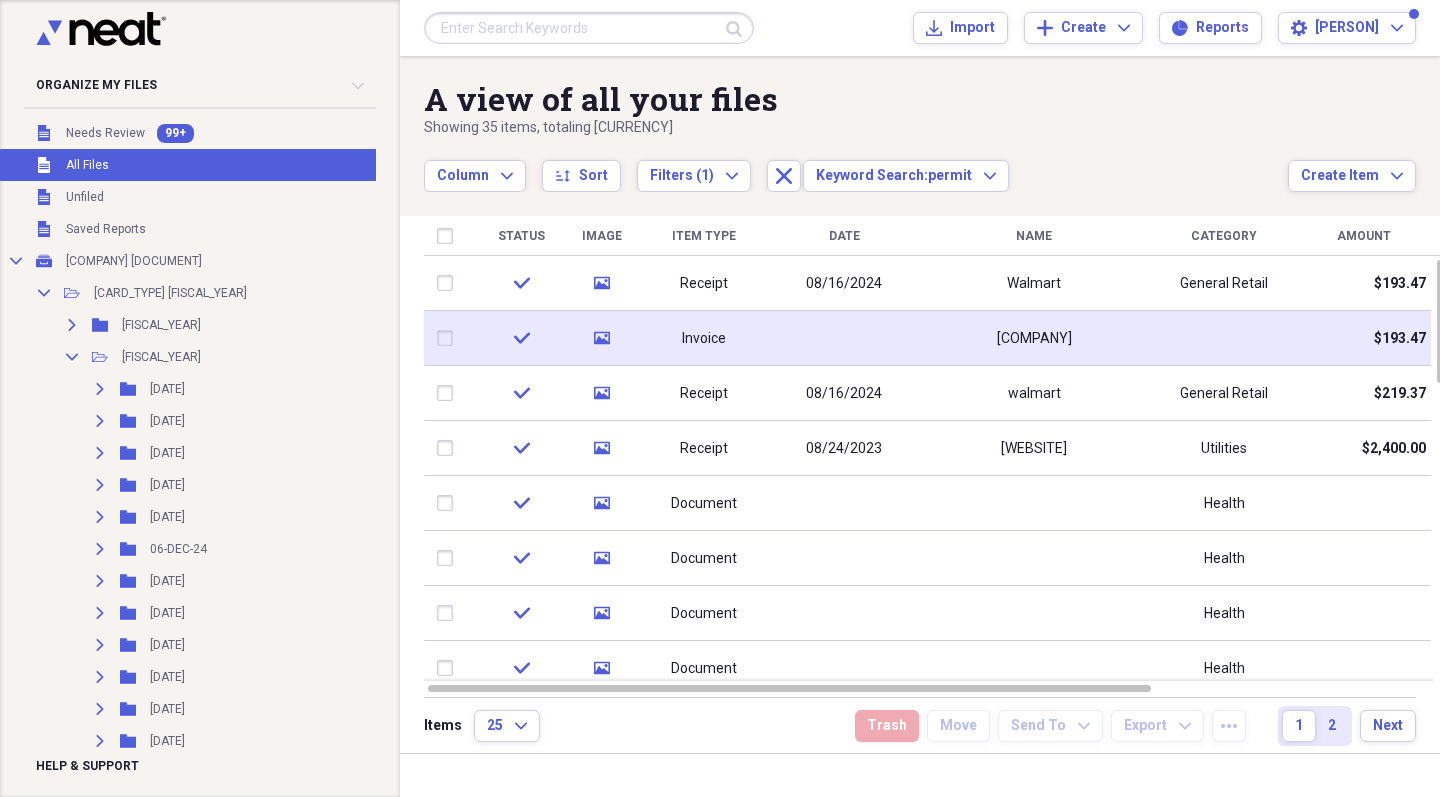 click on "media" 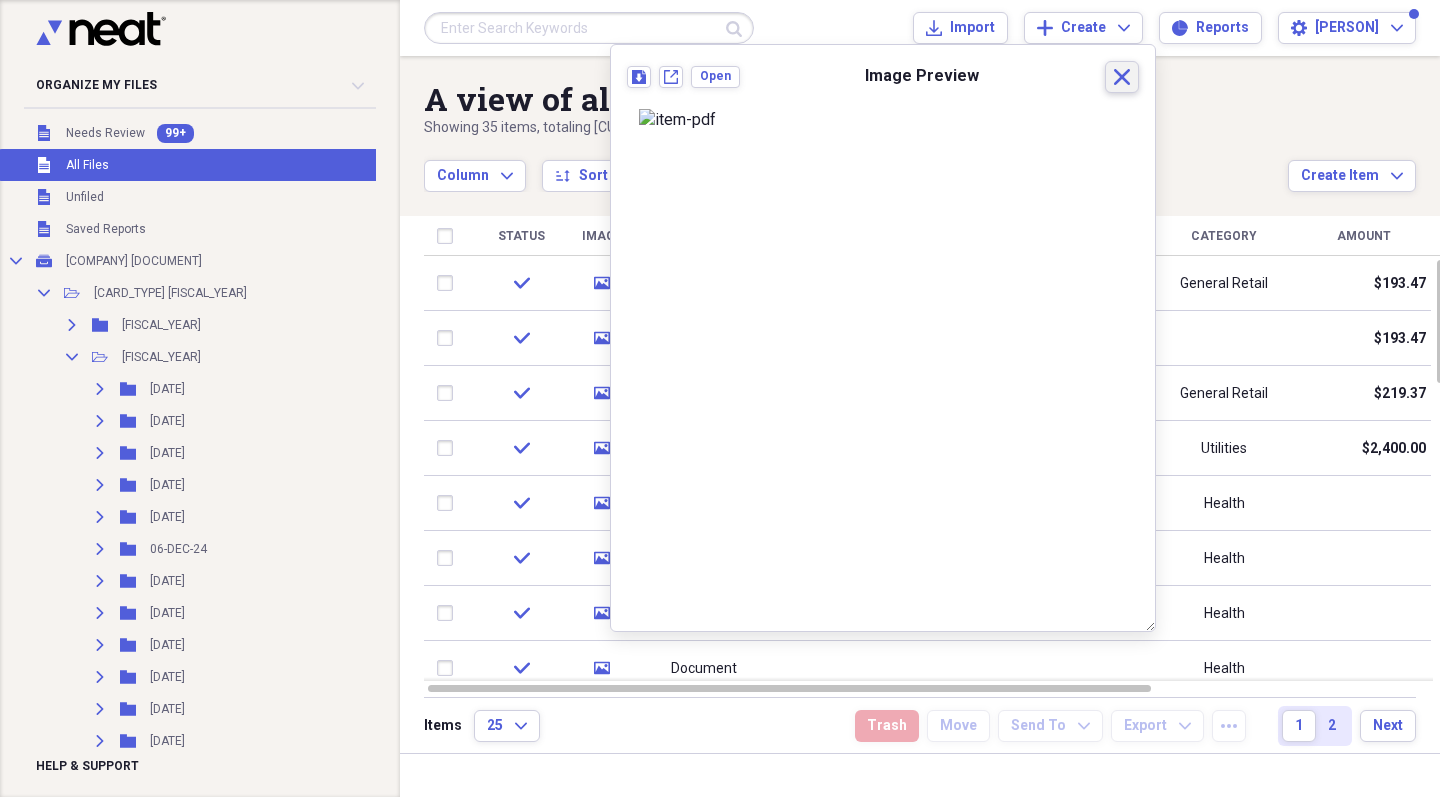 click 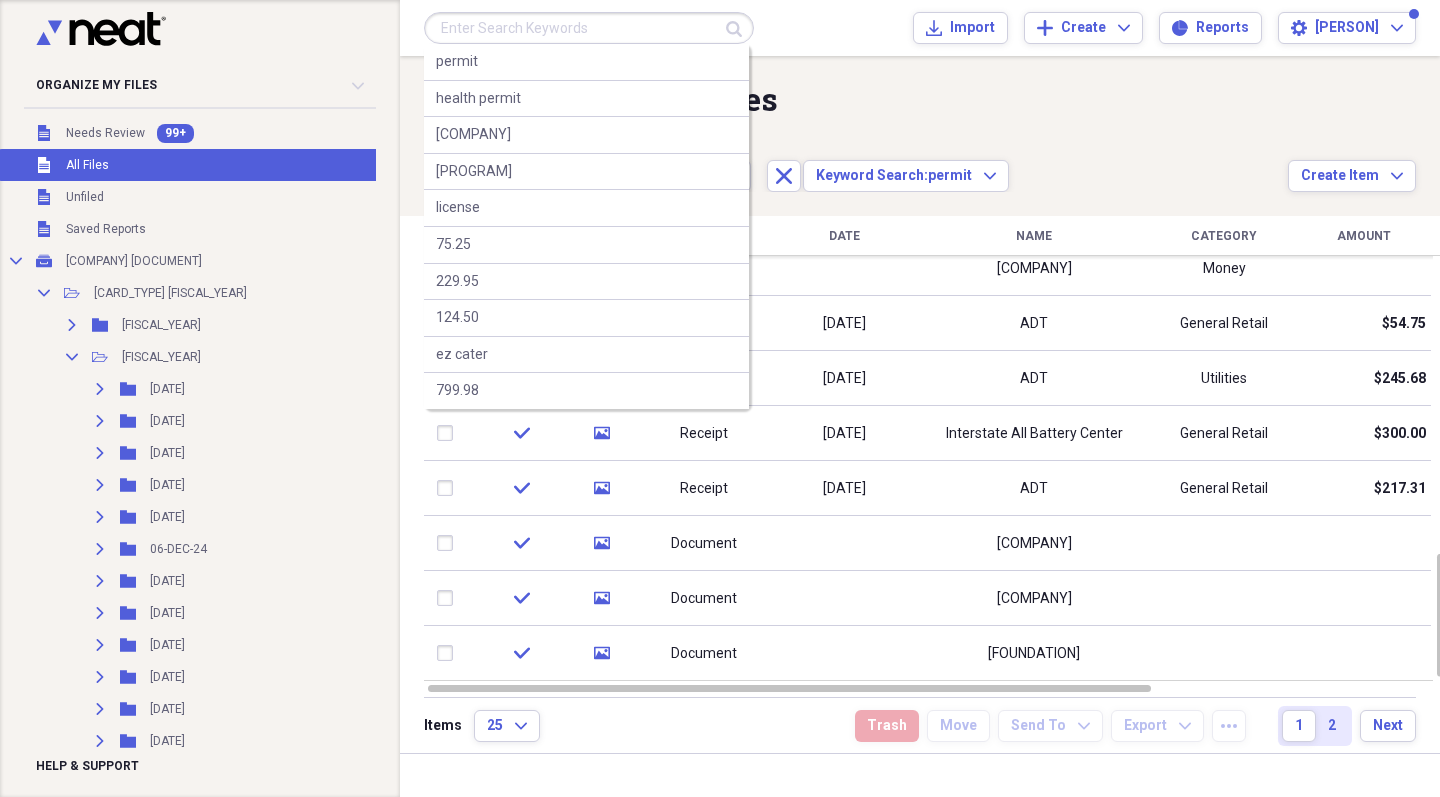 click at bounding box center [589, 28] 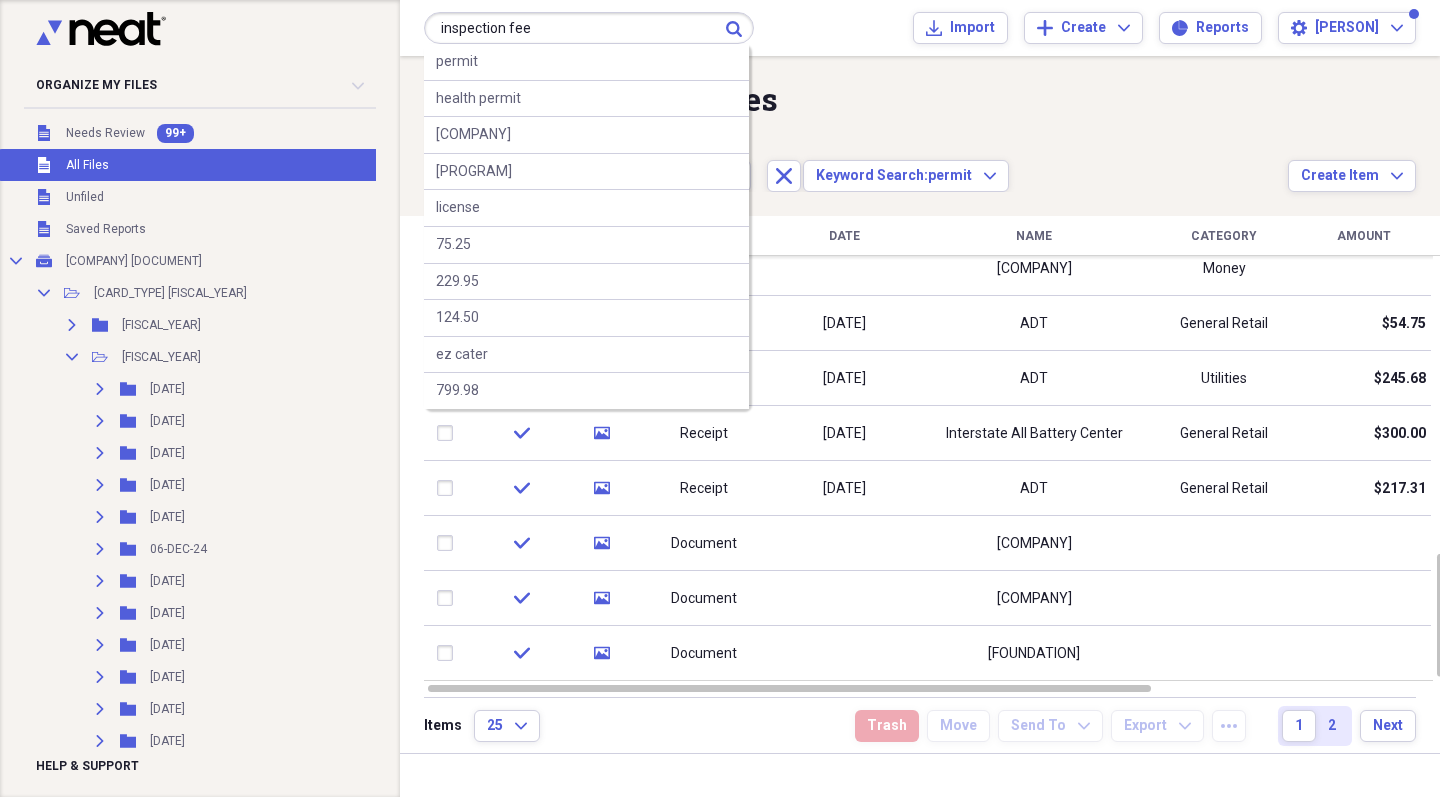 type on "inspection fee" 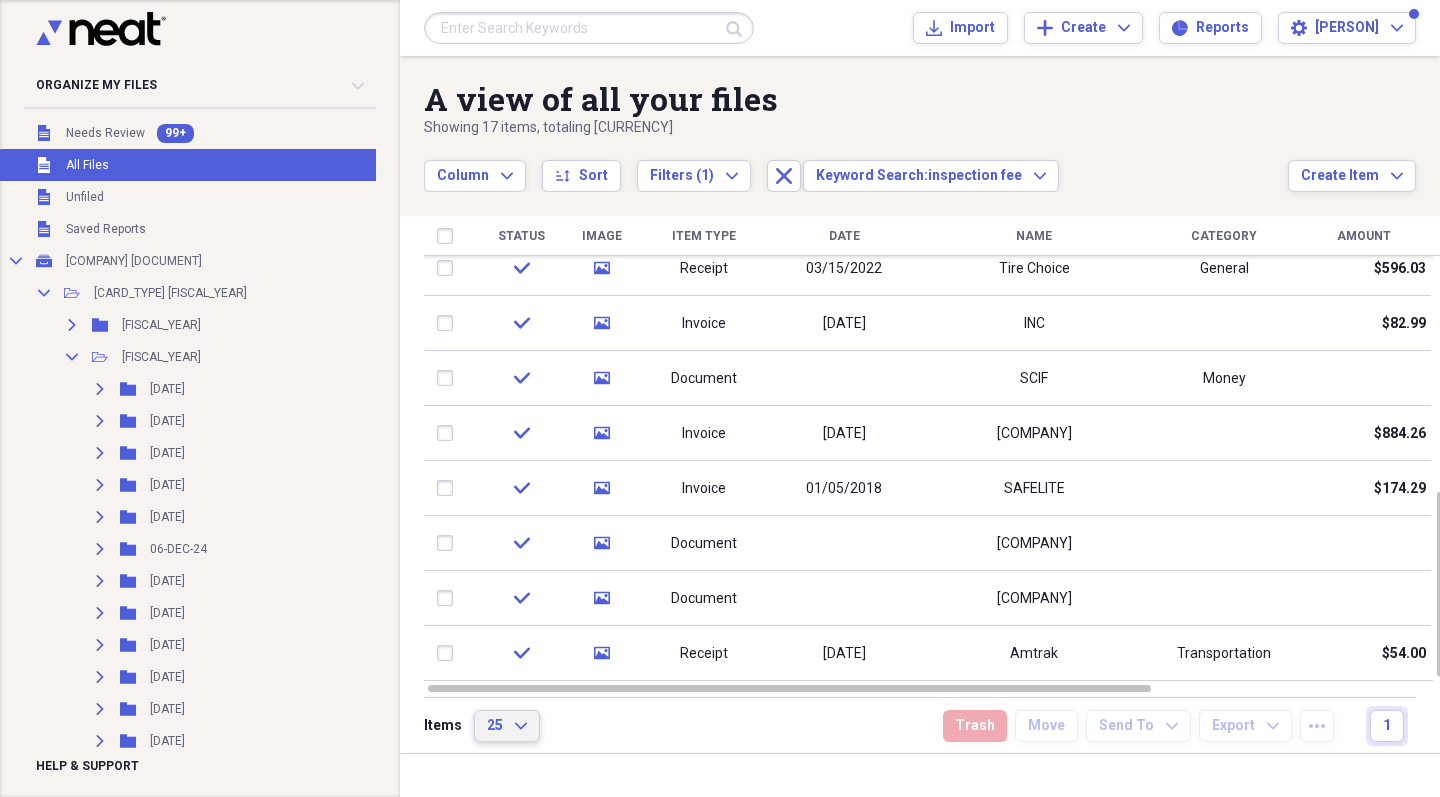 click on "Expand" 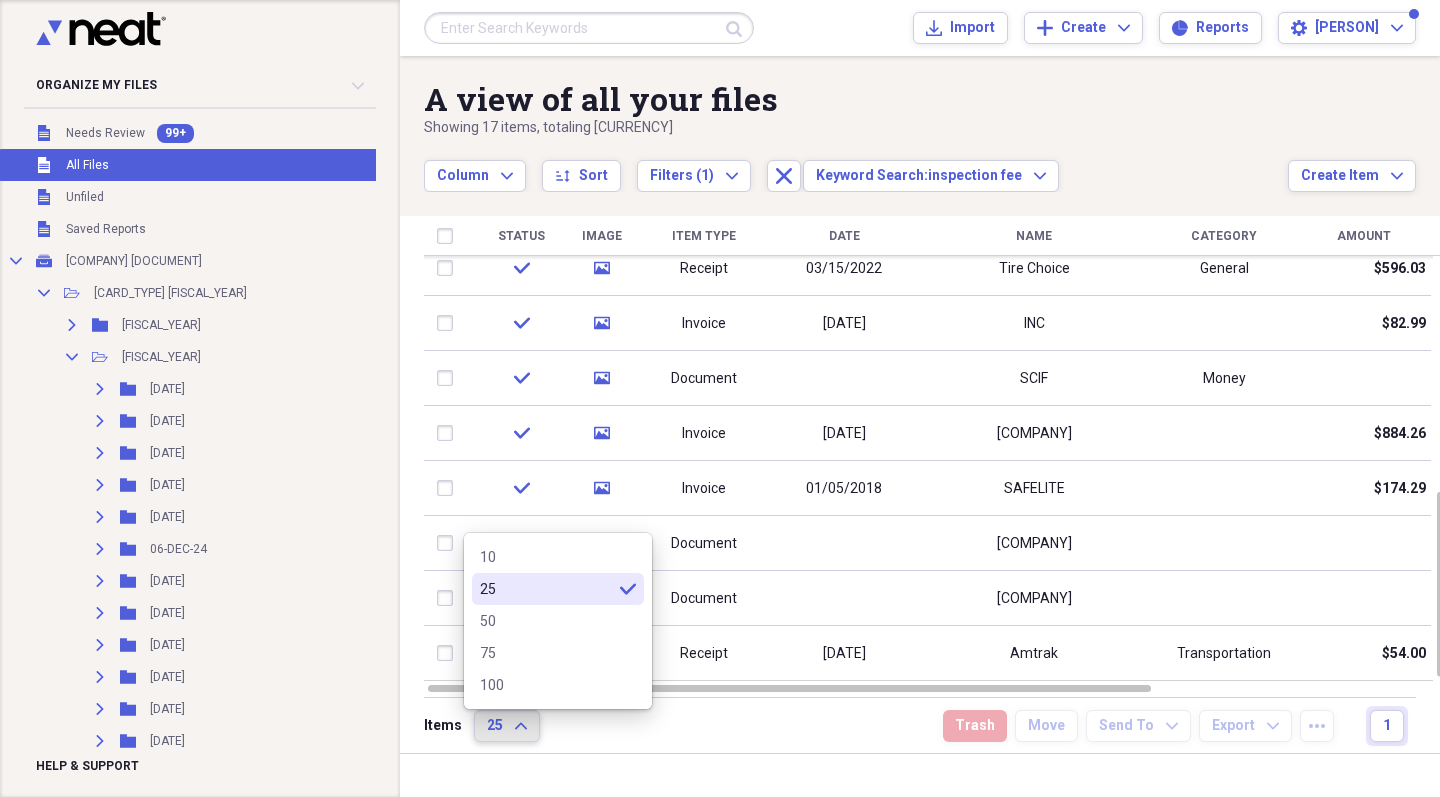 click on "100" at bounding box center [558, 685] 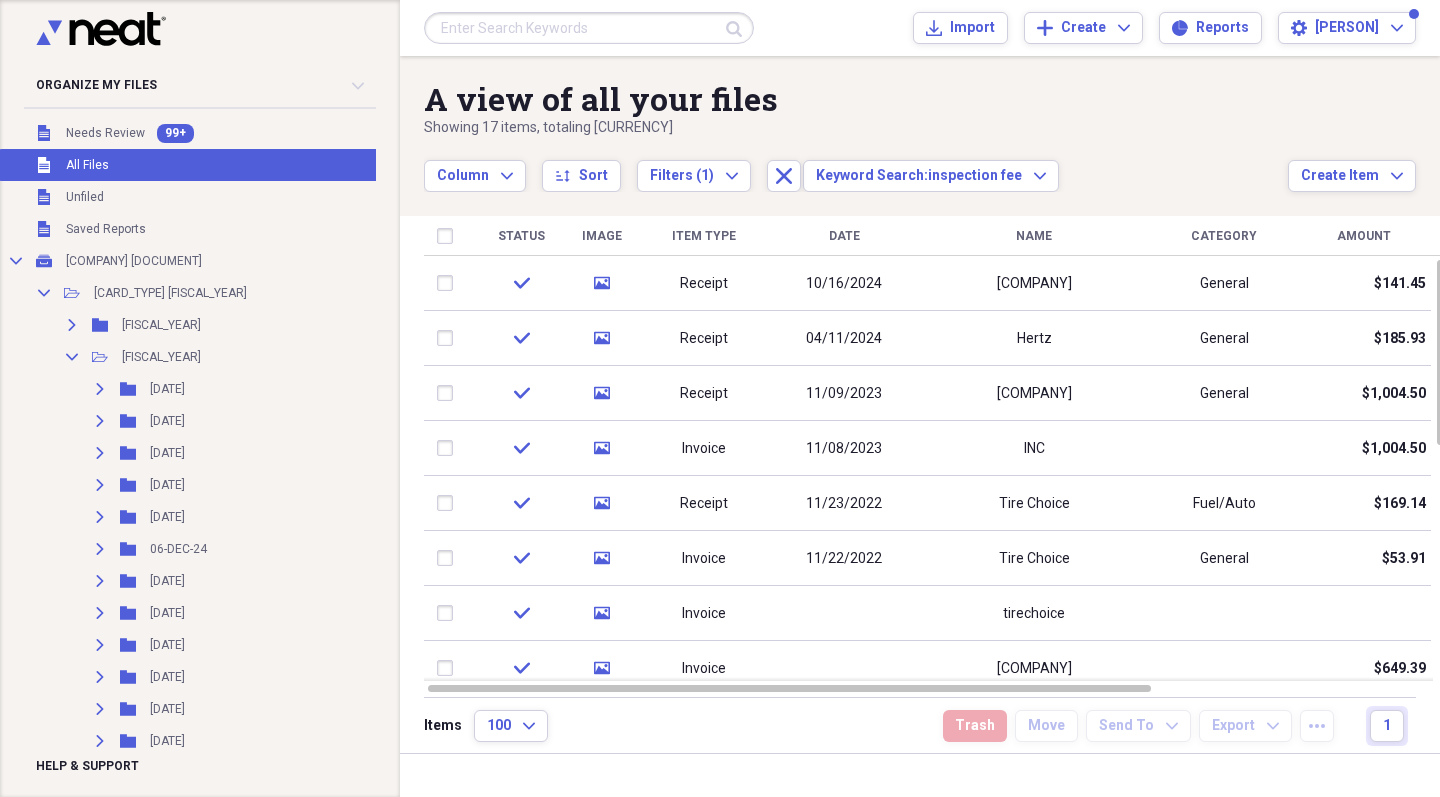click on "Unfiled All Files" at bounding box center (191, 165) 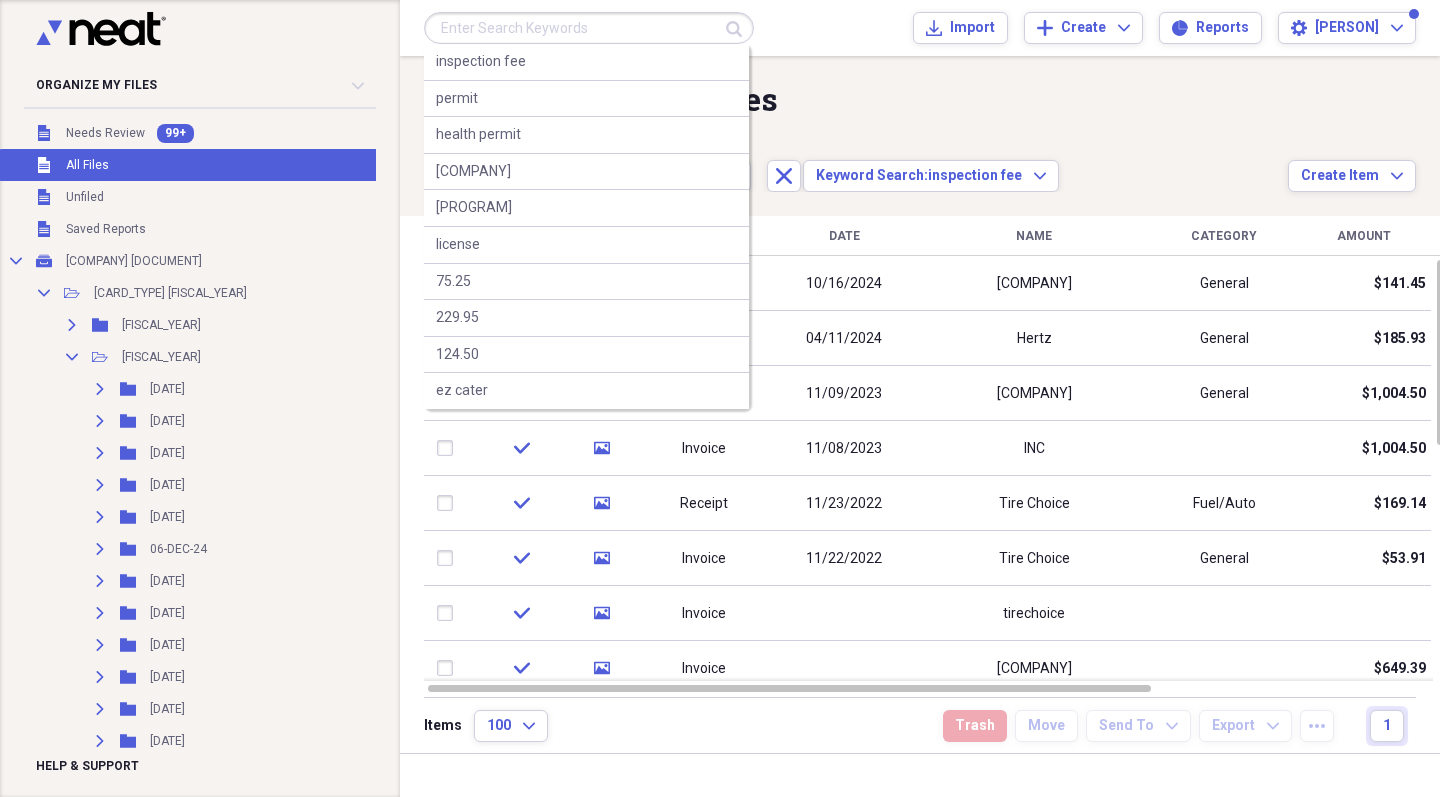 click at bounding box center [589, 28] 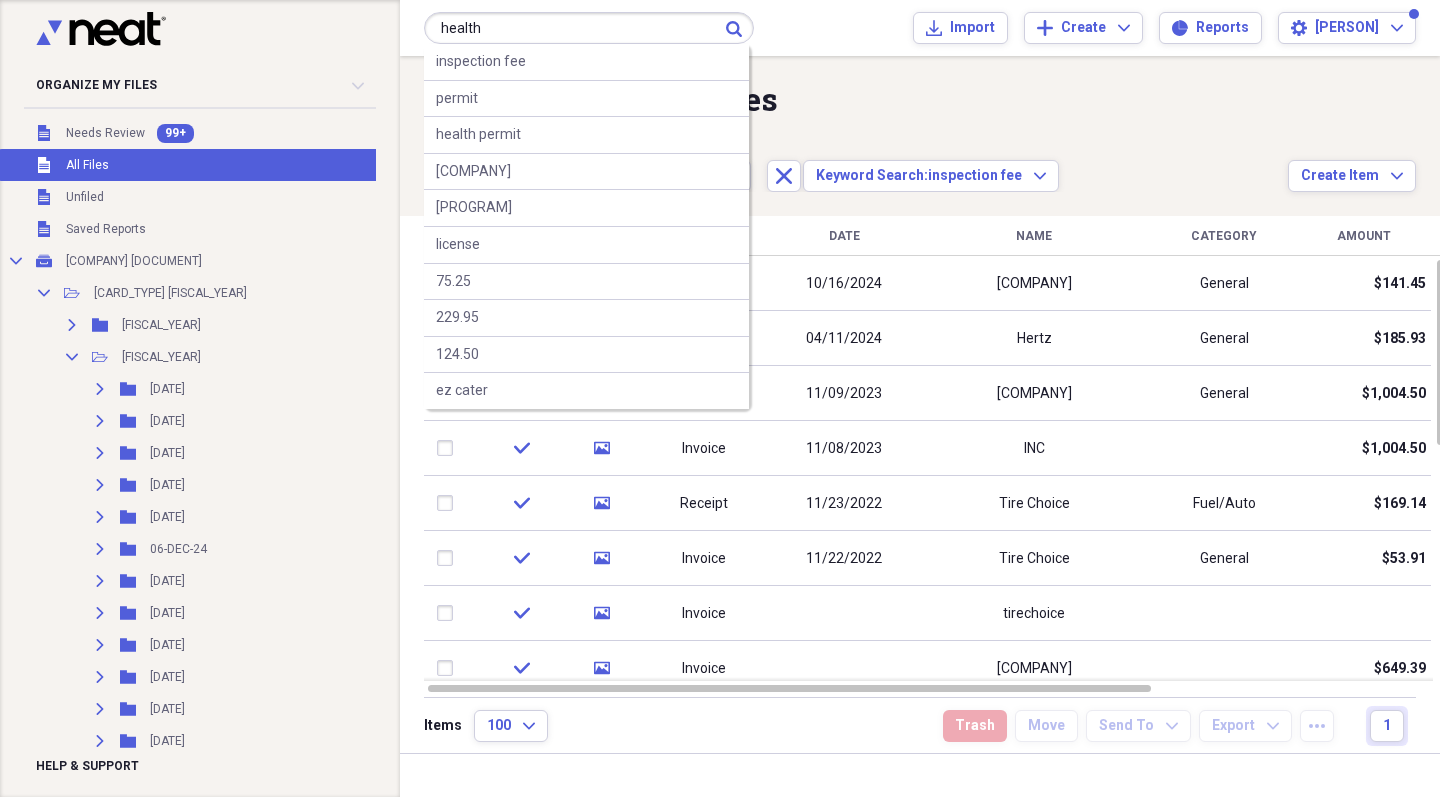 type on "health" 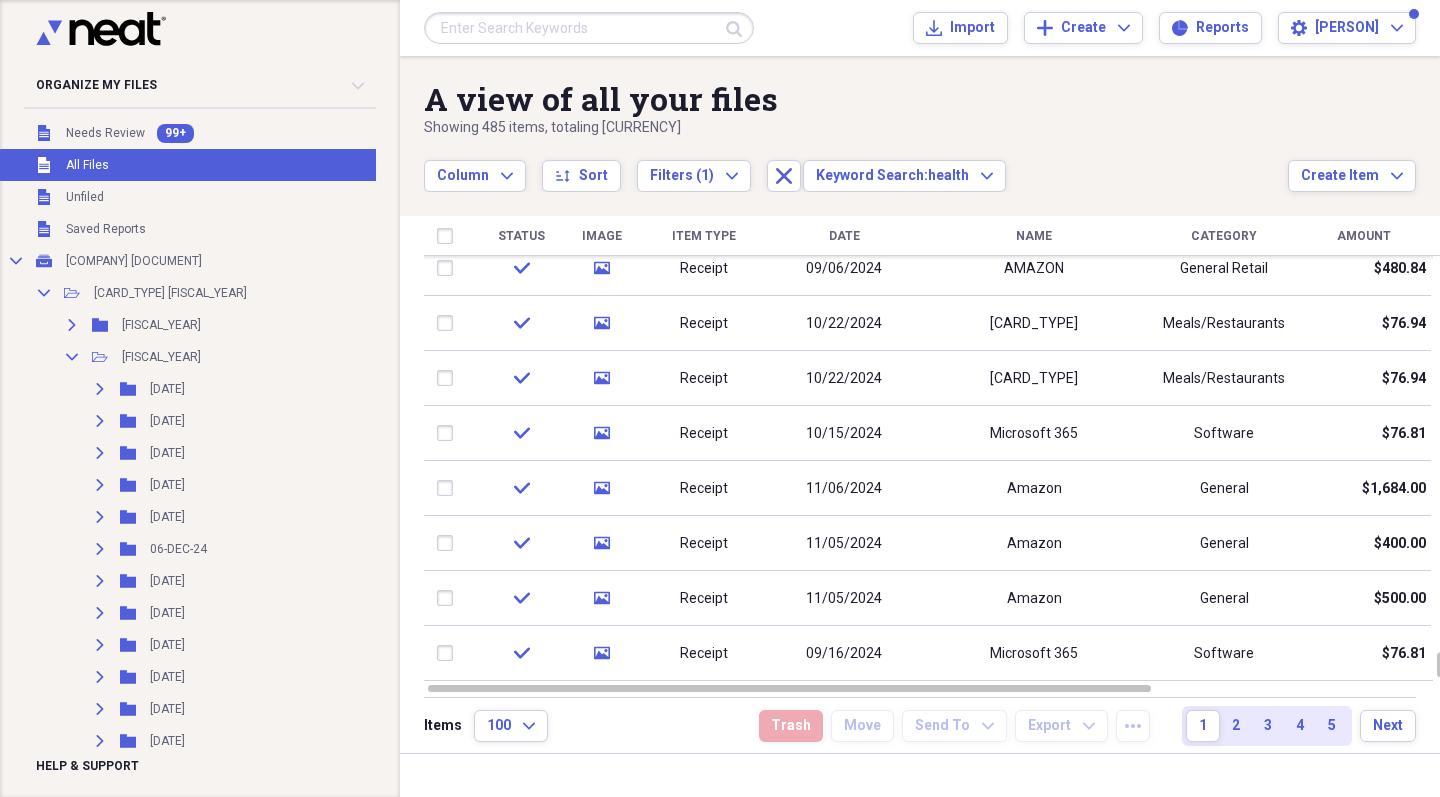 click at bounding box center [589, 28] 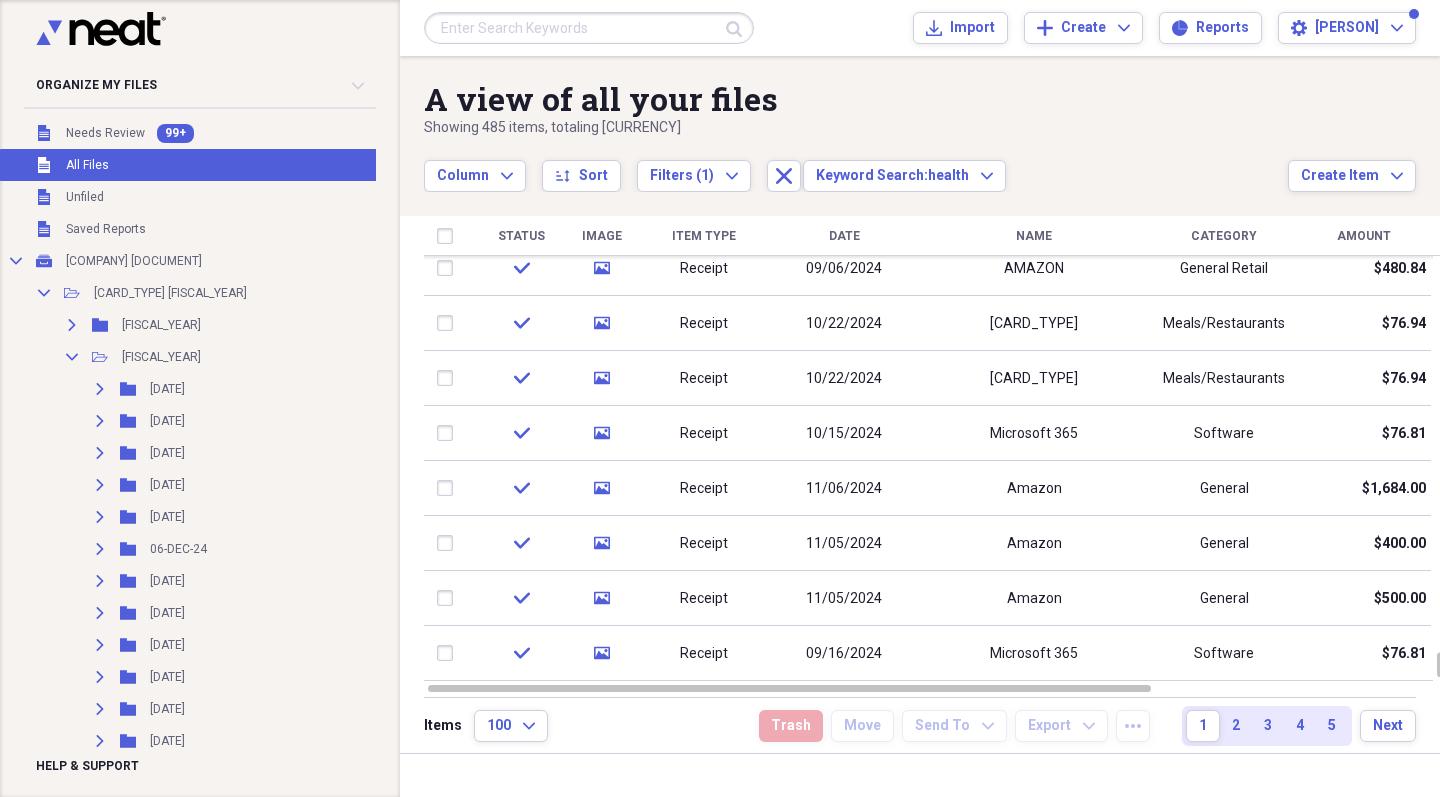 click on "[DOCUMENT] [DOCUMENT] [DOCUMENT] [DOCUMENT] [DOCUMENT] [DOCUMENT] [PERSON] [ACTION] [ACTION] [ACTION] [ACTION] [ACTION] [ACTION] [ACTION]" at bounding box center (920, 28) 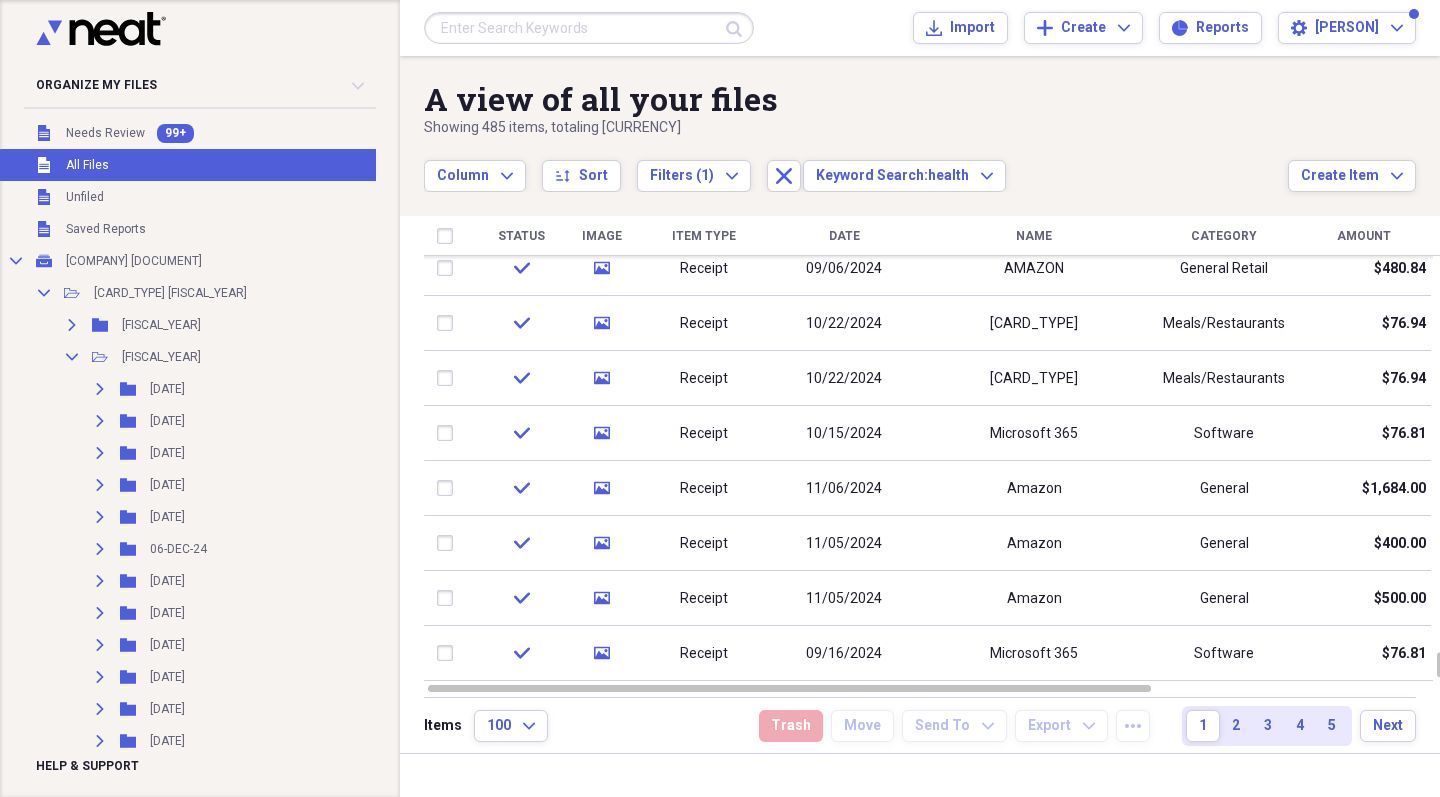 click at bounding box center (589, 28) 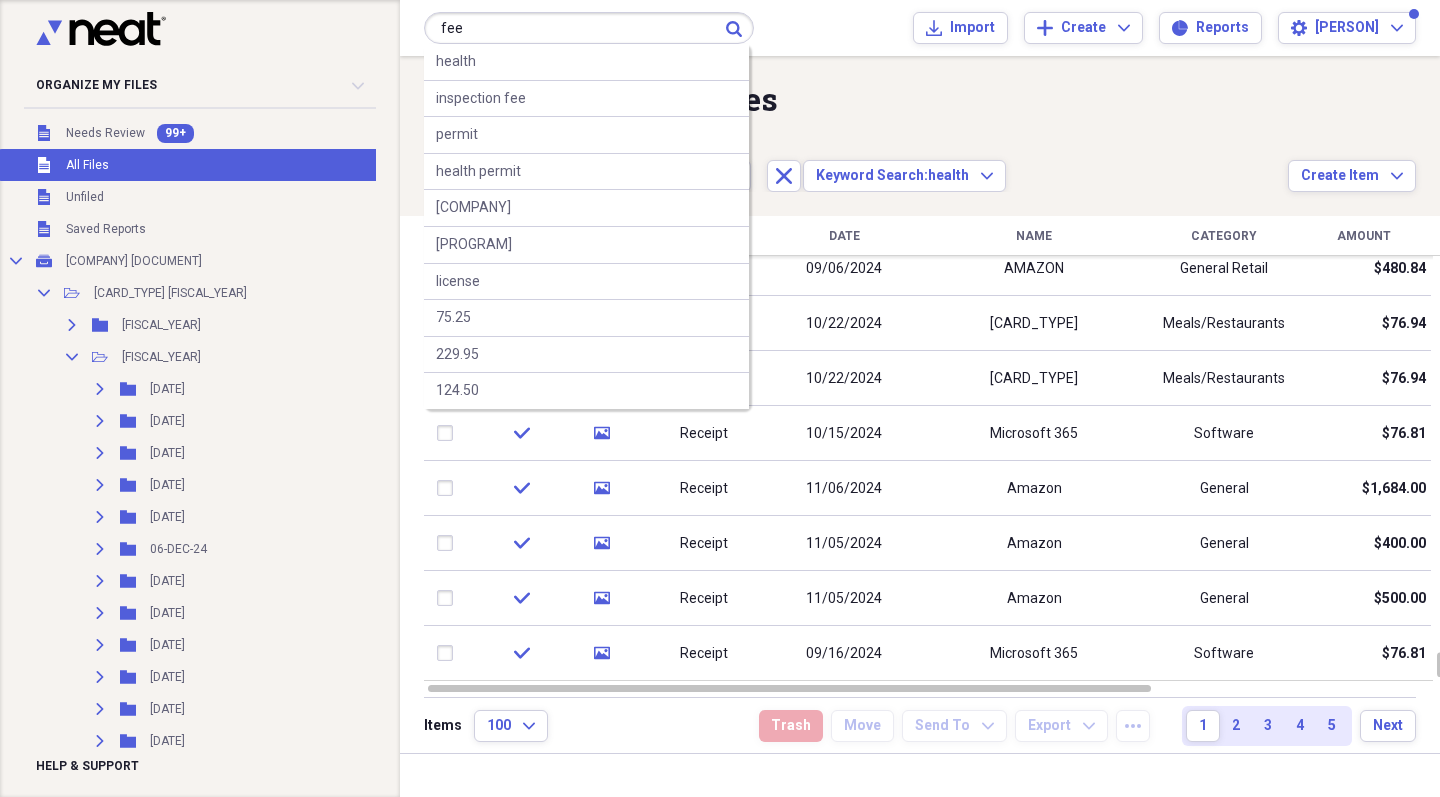 type on "fee" 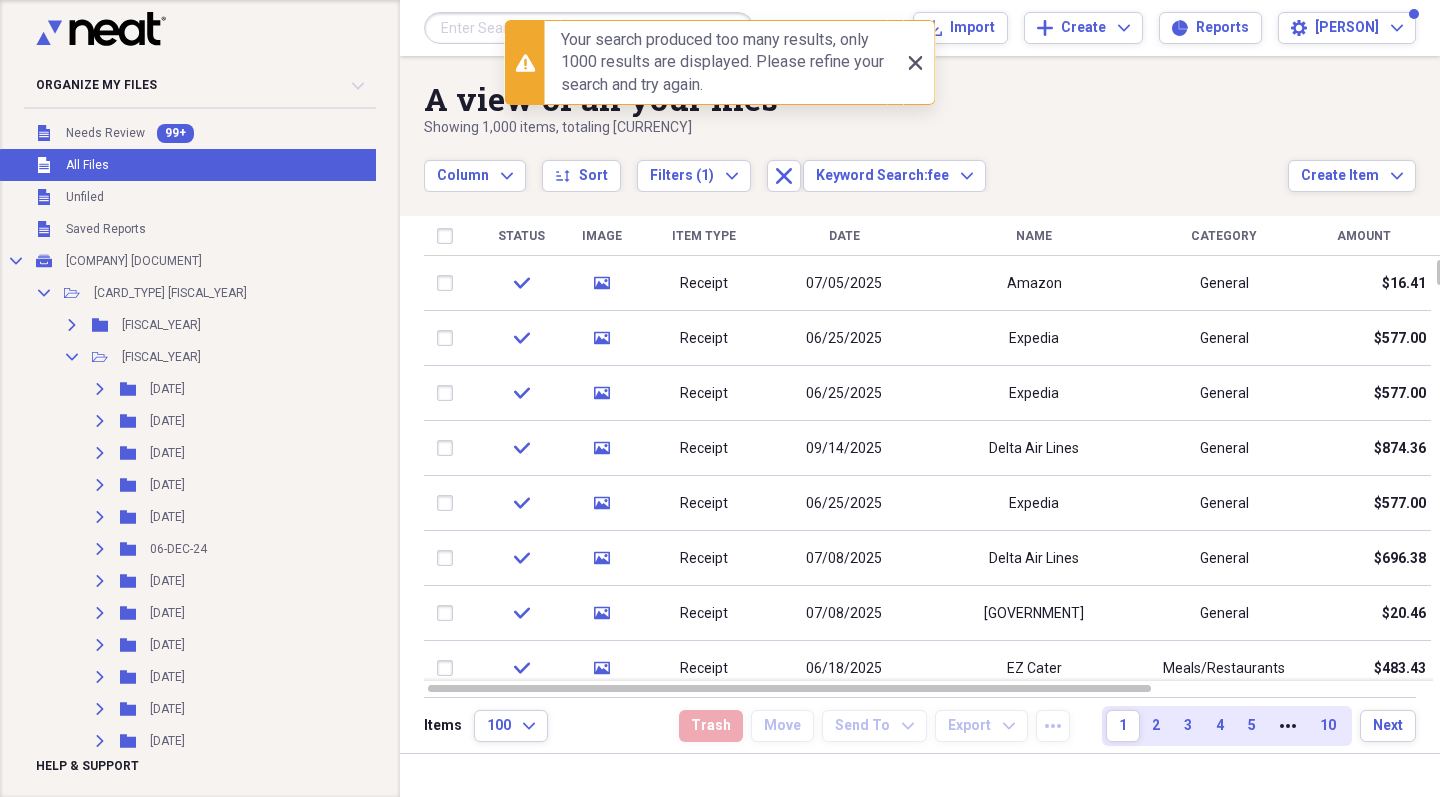 click on "Close" 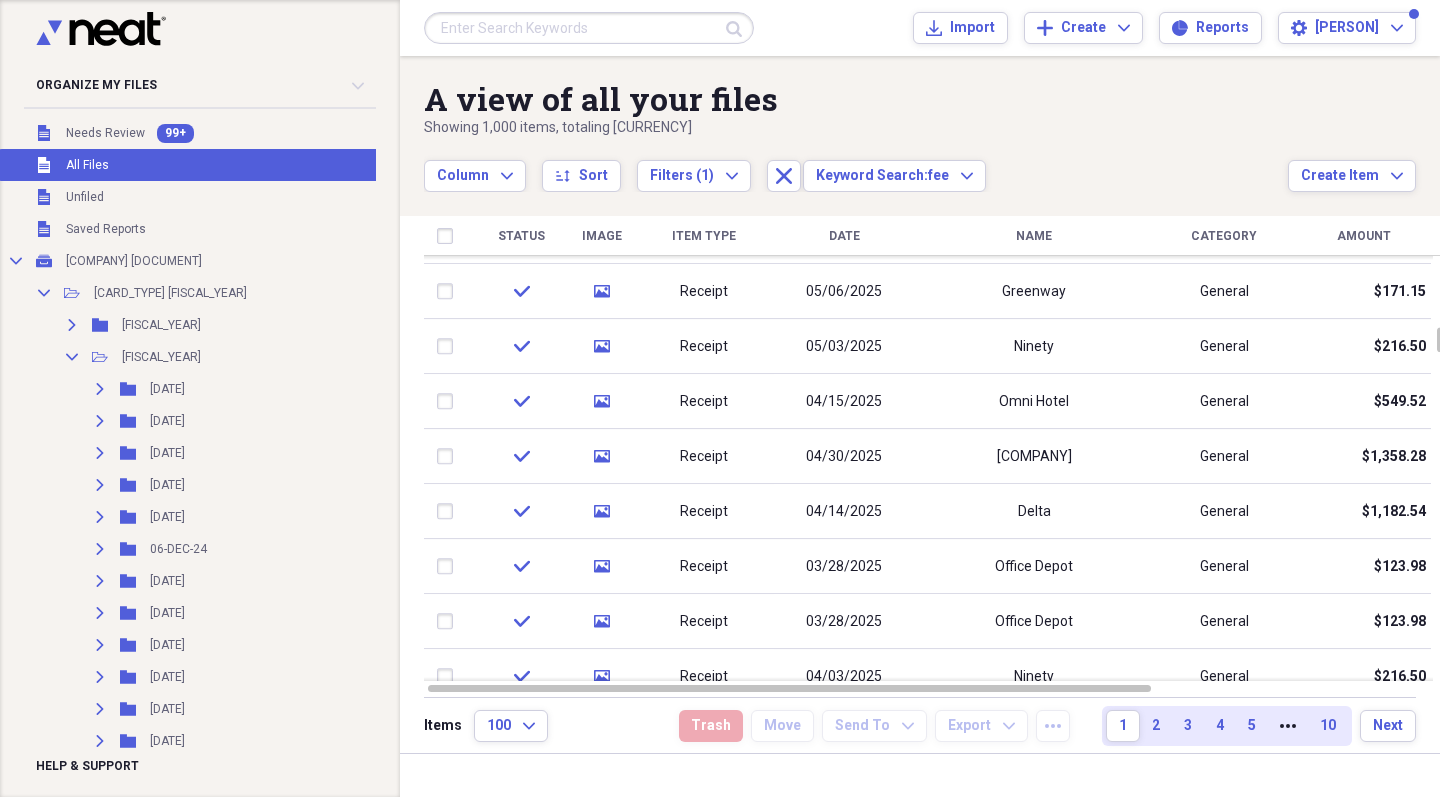 click at bounding box center [589, 28] 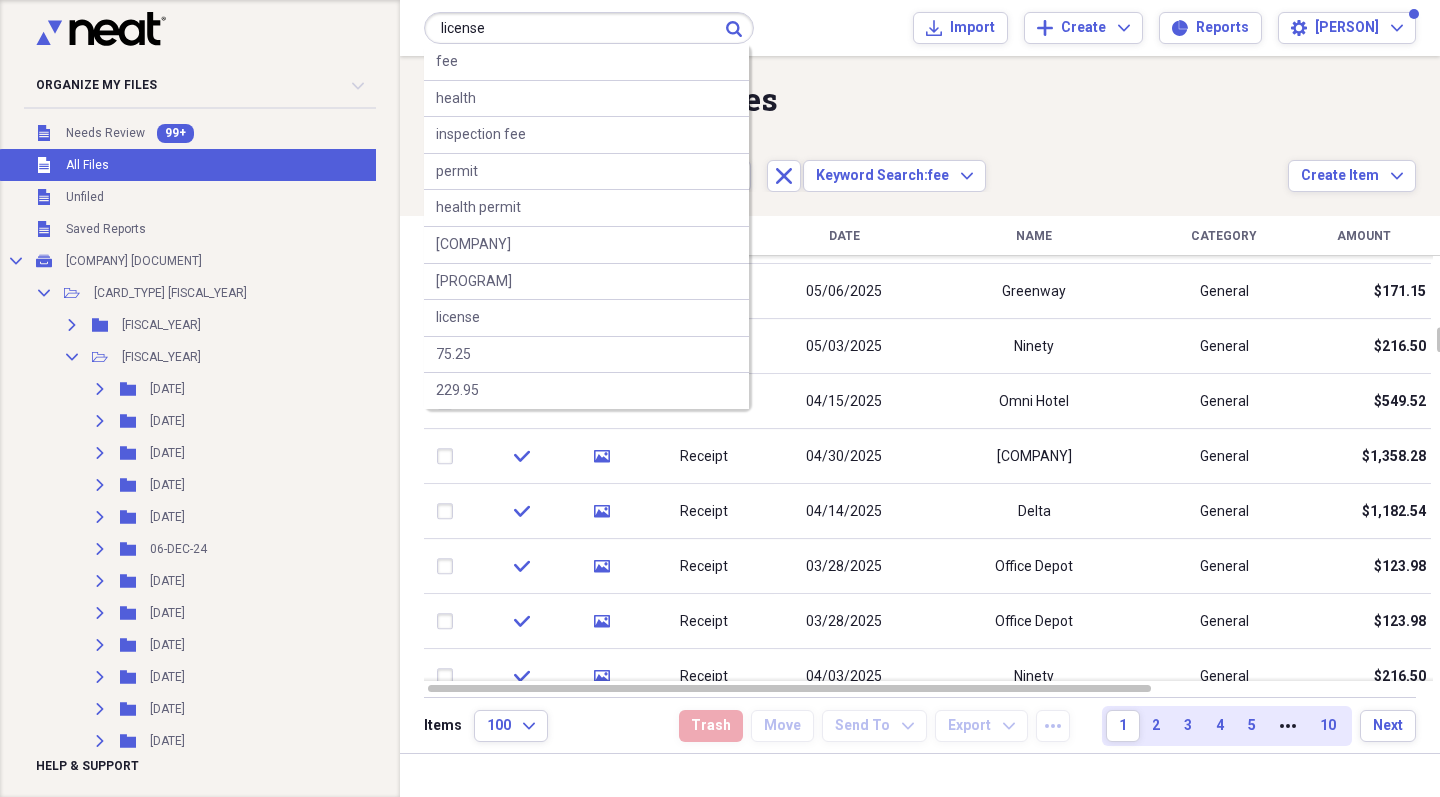 type on "license" 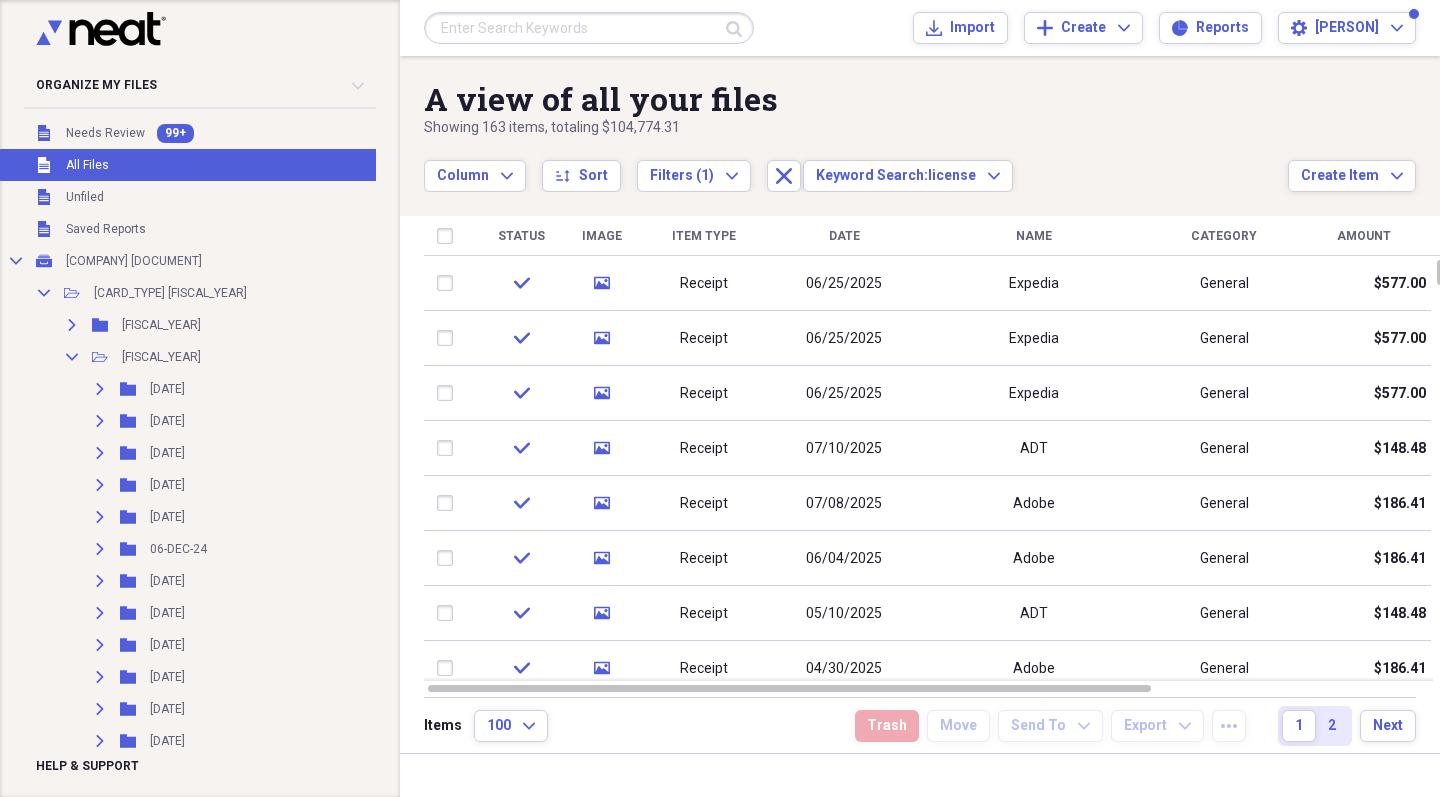 click on "Unfiled All Files" at bounding box center (191, 165) 